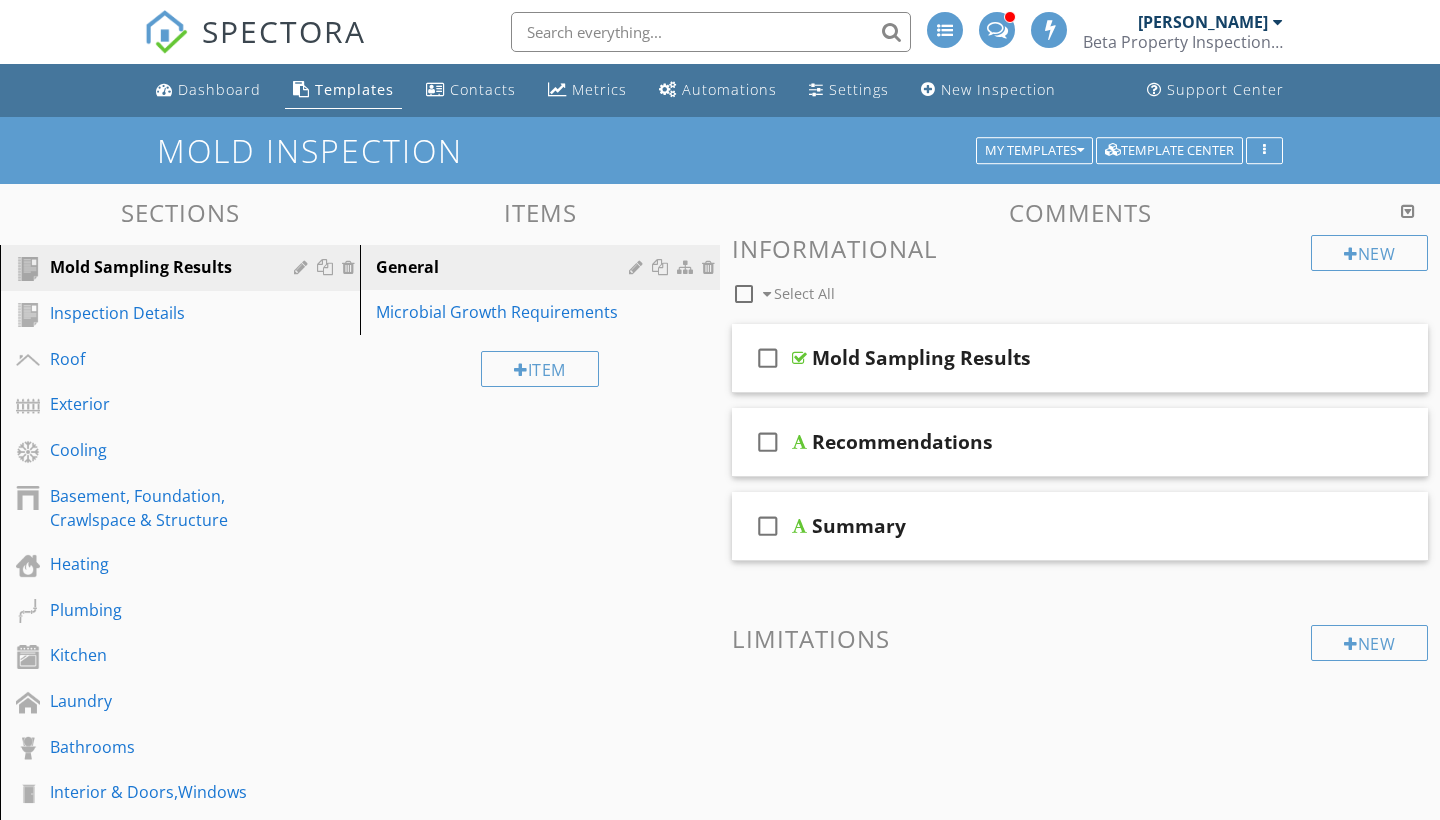 scroll, scrollTop: 0, scrollLeft: 0, axis: both 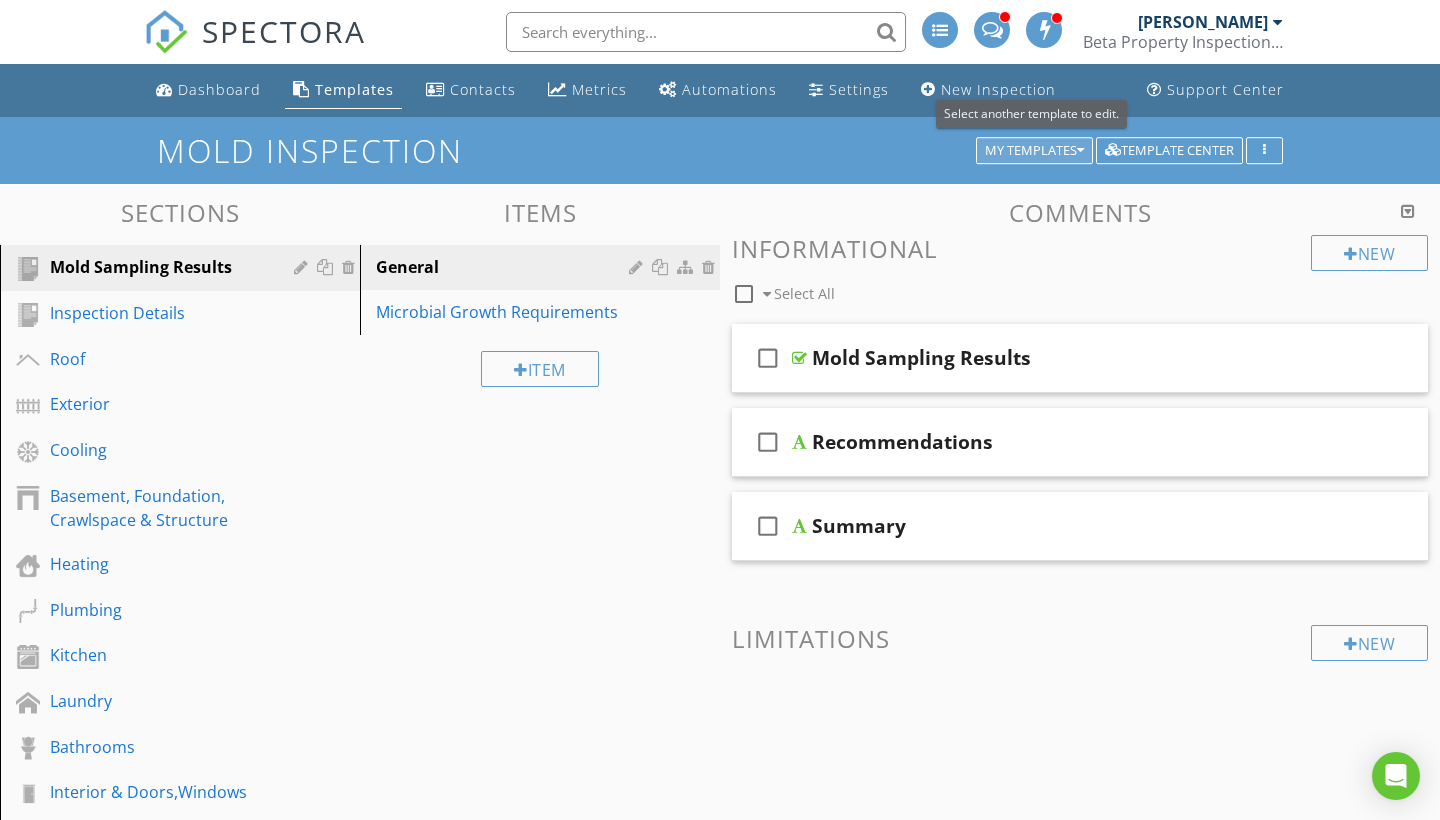 click on "My Templates" at bounding box center [1034, 151] 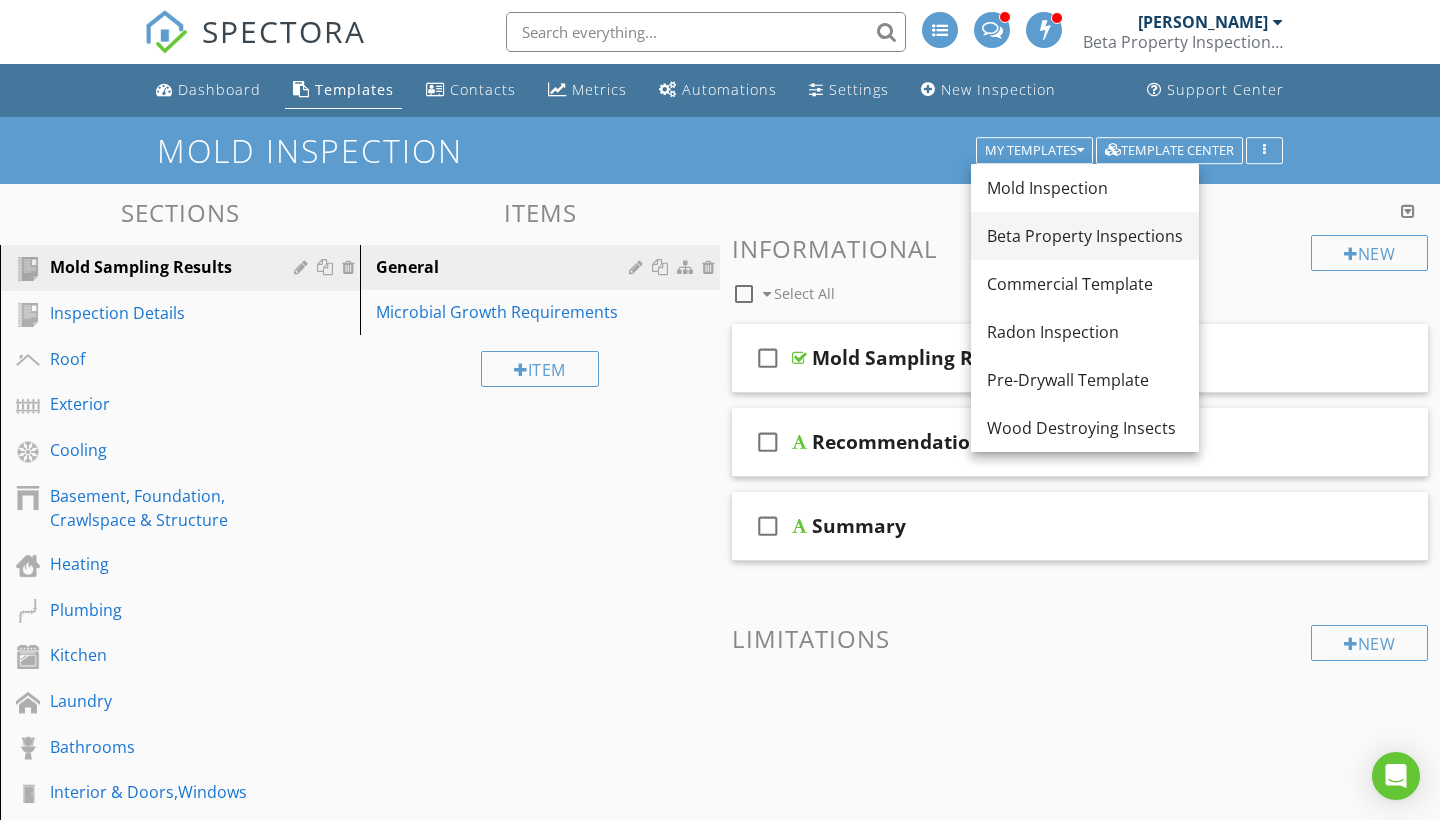 click on "Beta Property Inspections" at bounding box center (1085, 236) 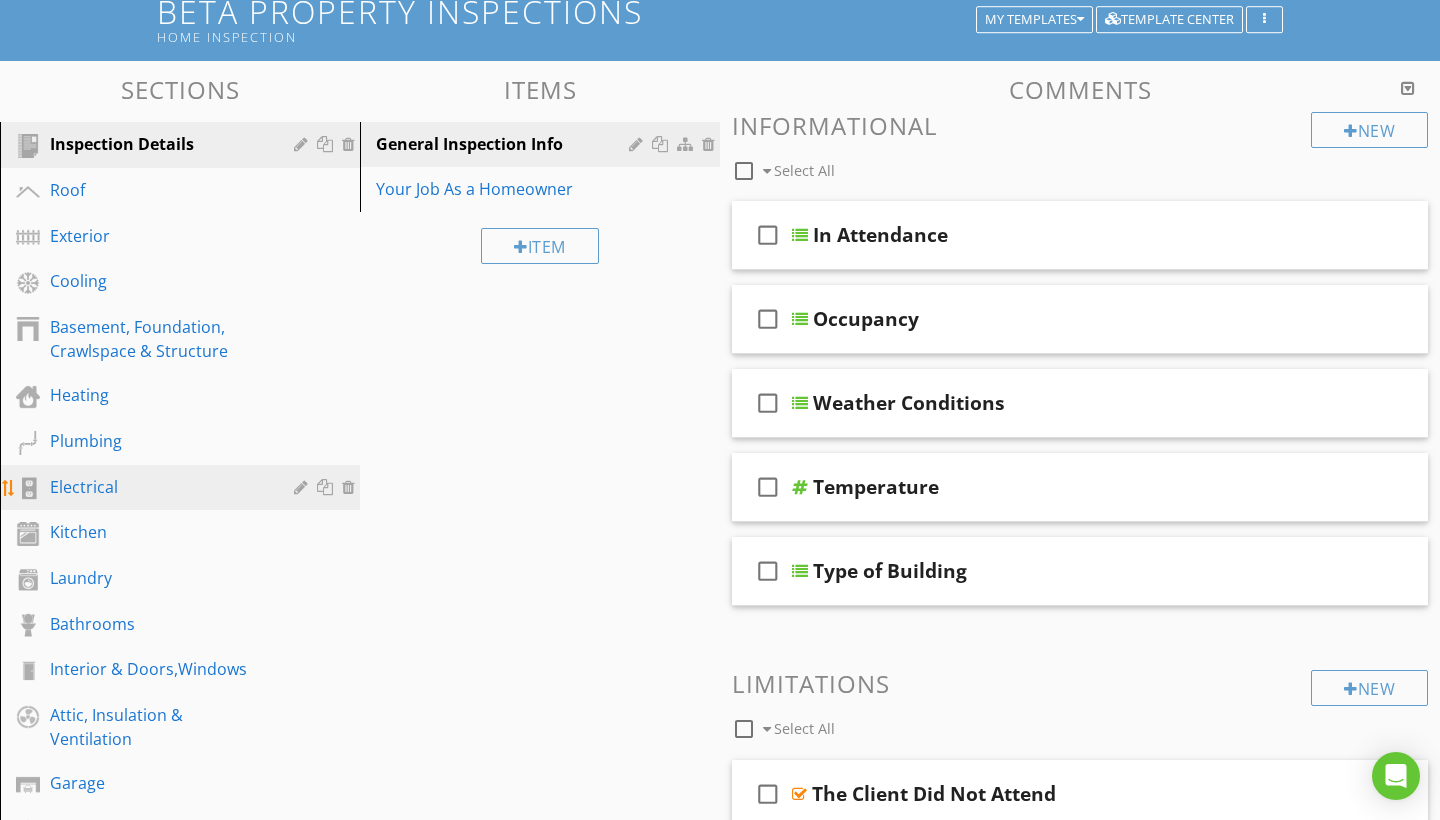 scroll, scrollTop: 3, scrollLeft: 0, axis: vertical 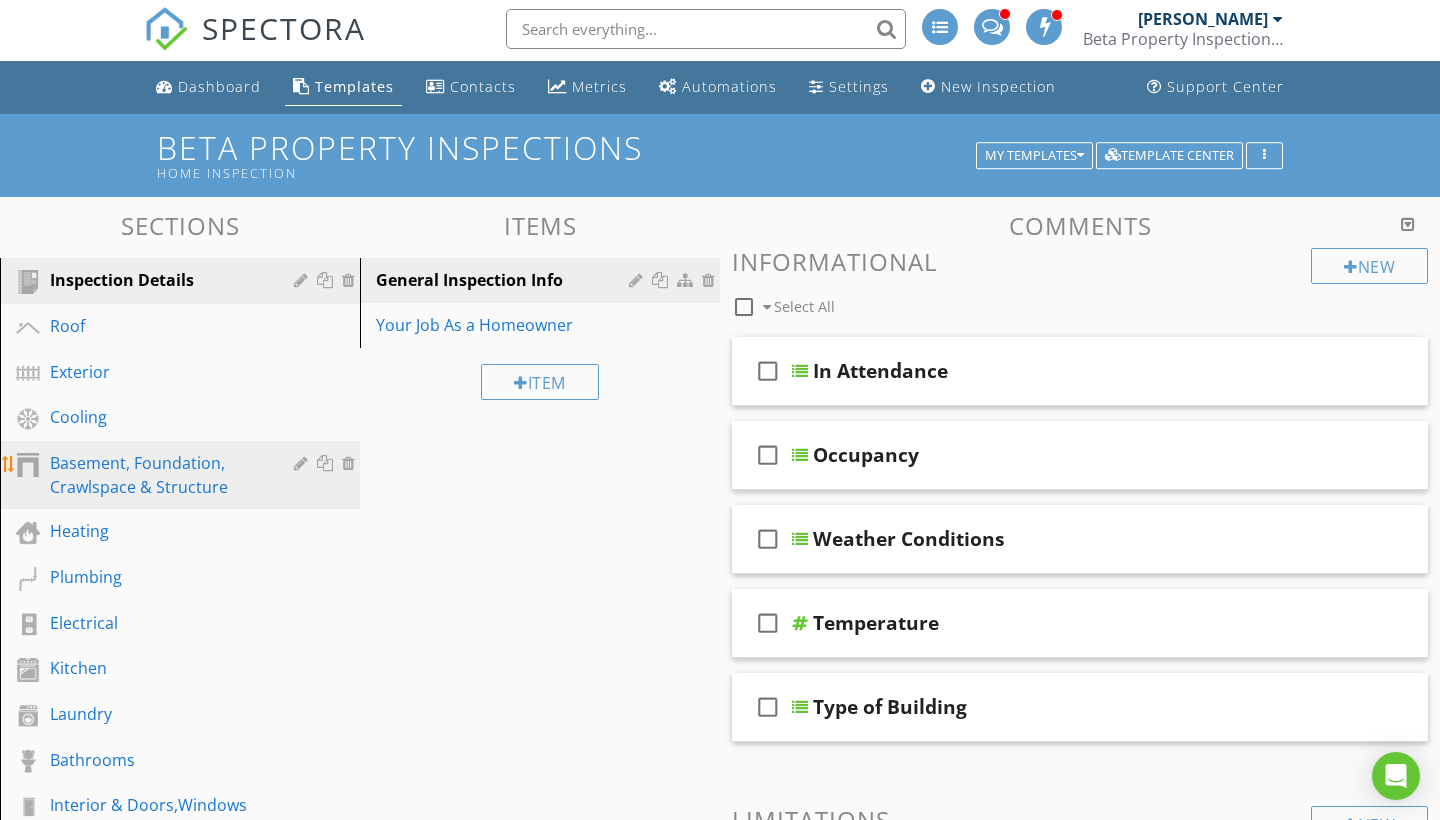 click on "Basement, Foundation, Crawlspace & Structure" at bounding box center [157, 475] 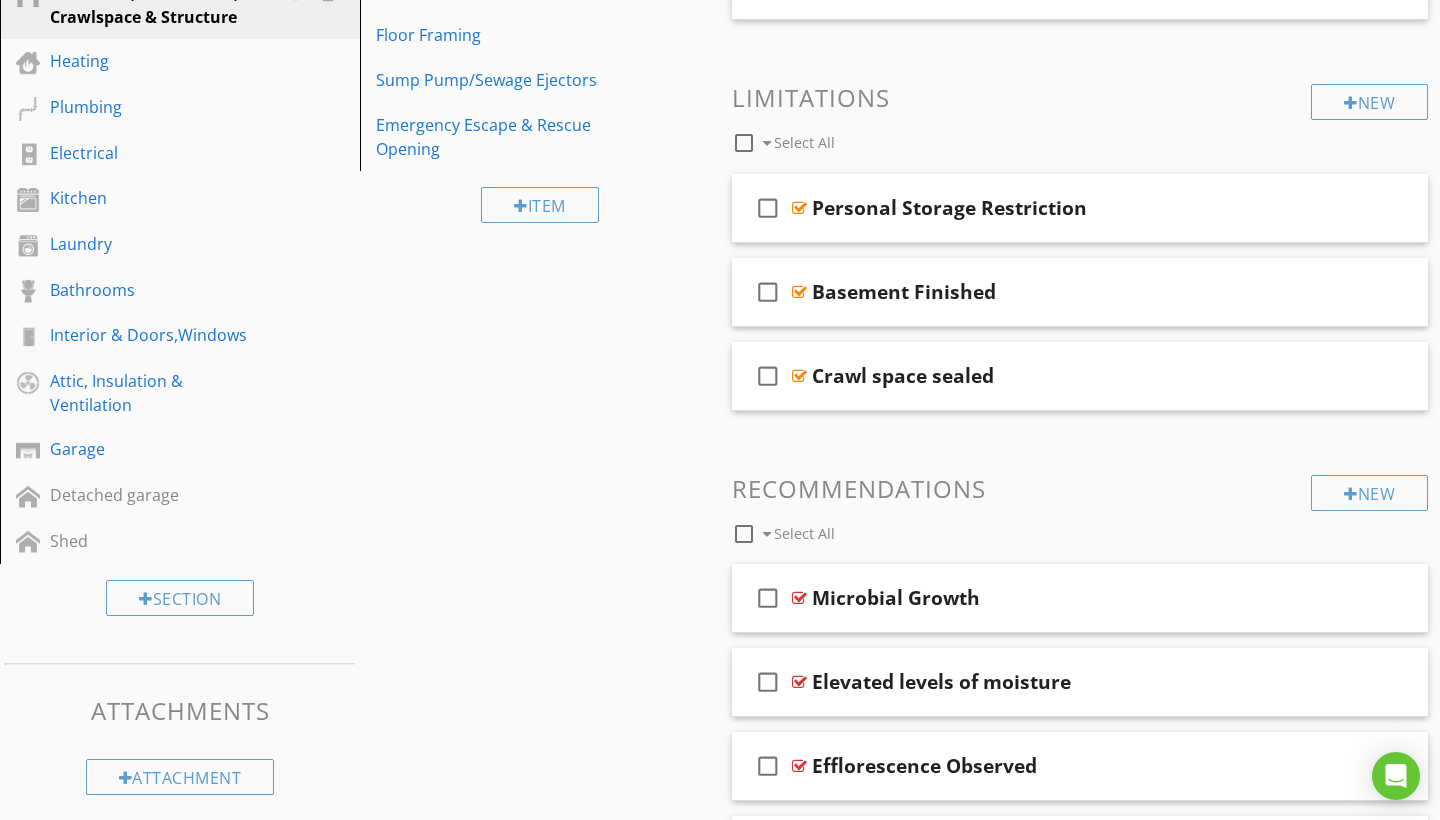 scroll, scrollTop: 481, scrollLeft: 0, axis: vertical 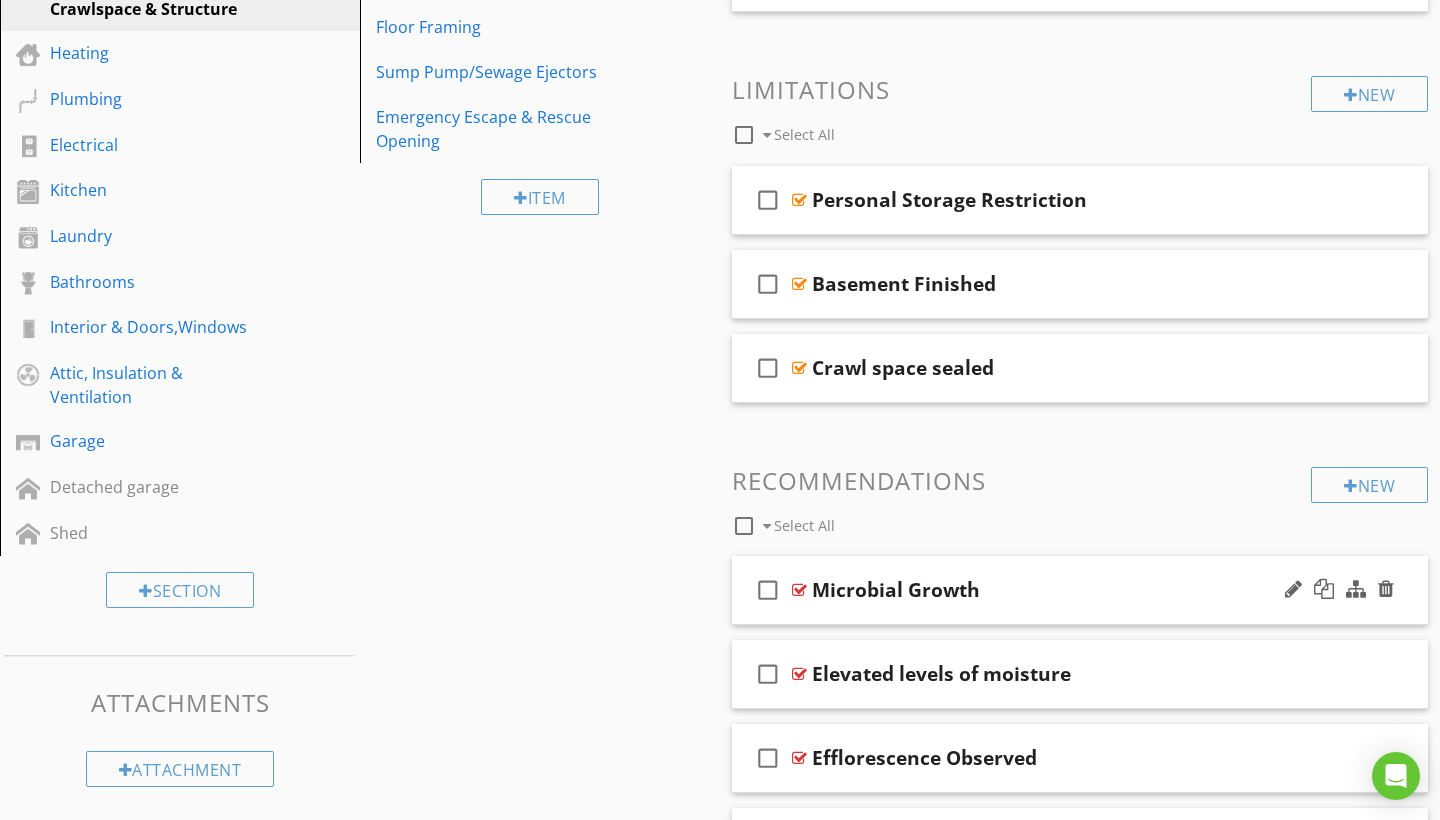 click on "Microbial Growth" at bounding box center (896, 590) 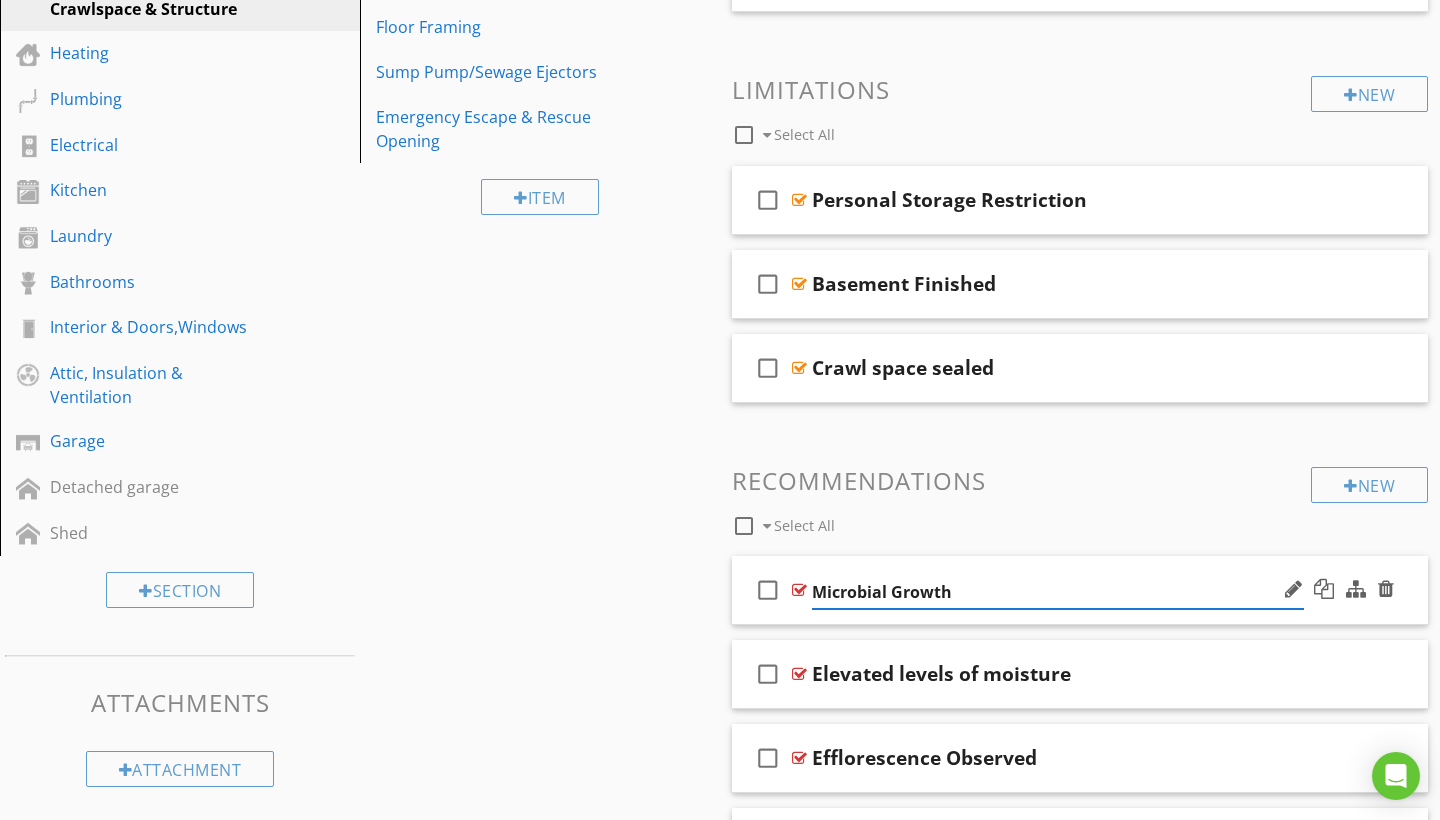 click at bounding box center [799, 590] 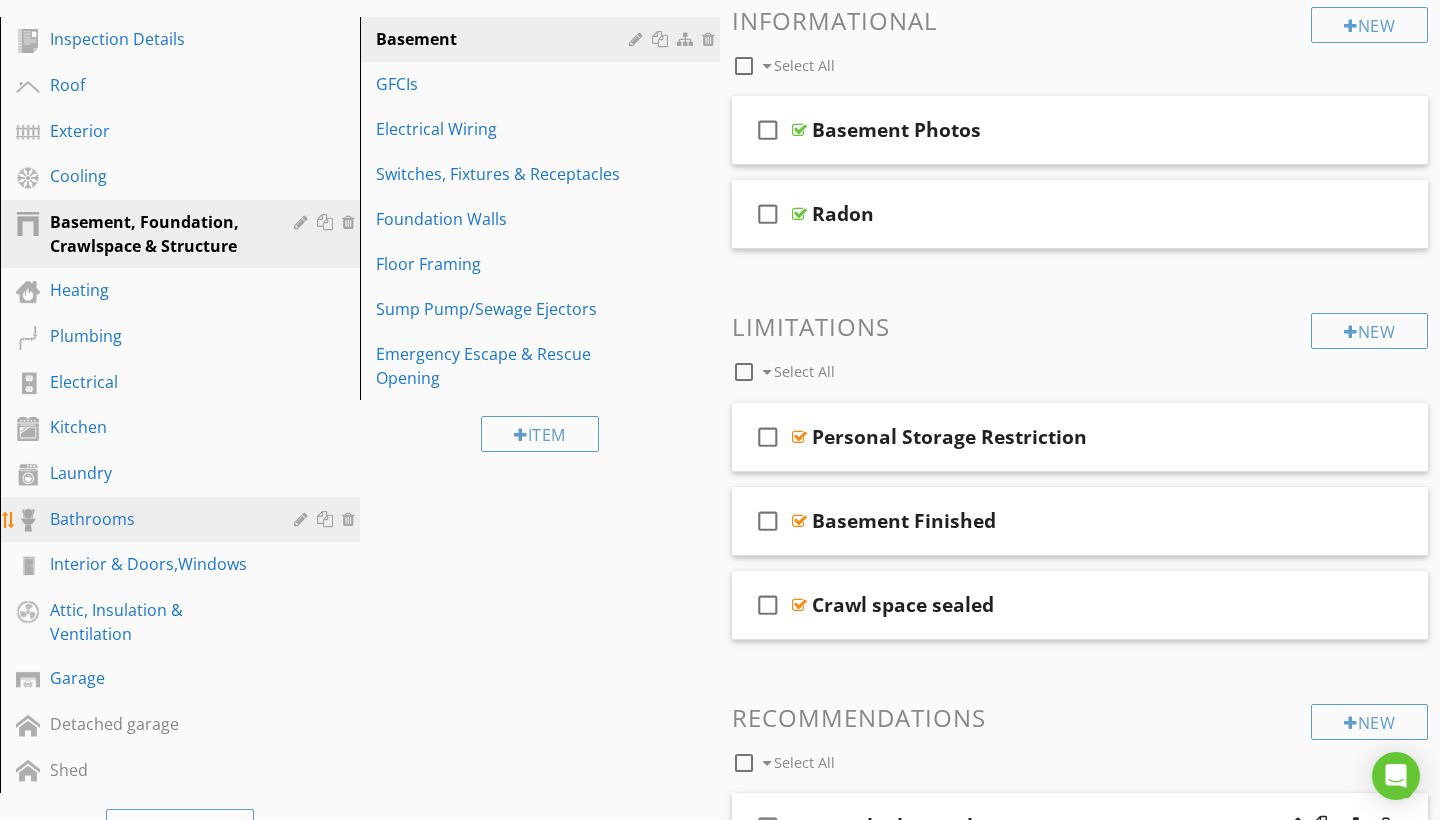 scroll, scrollTop: 238, scrollLeft: 0, axis: vertical 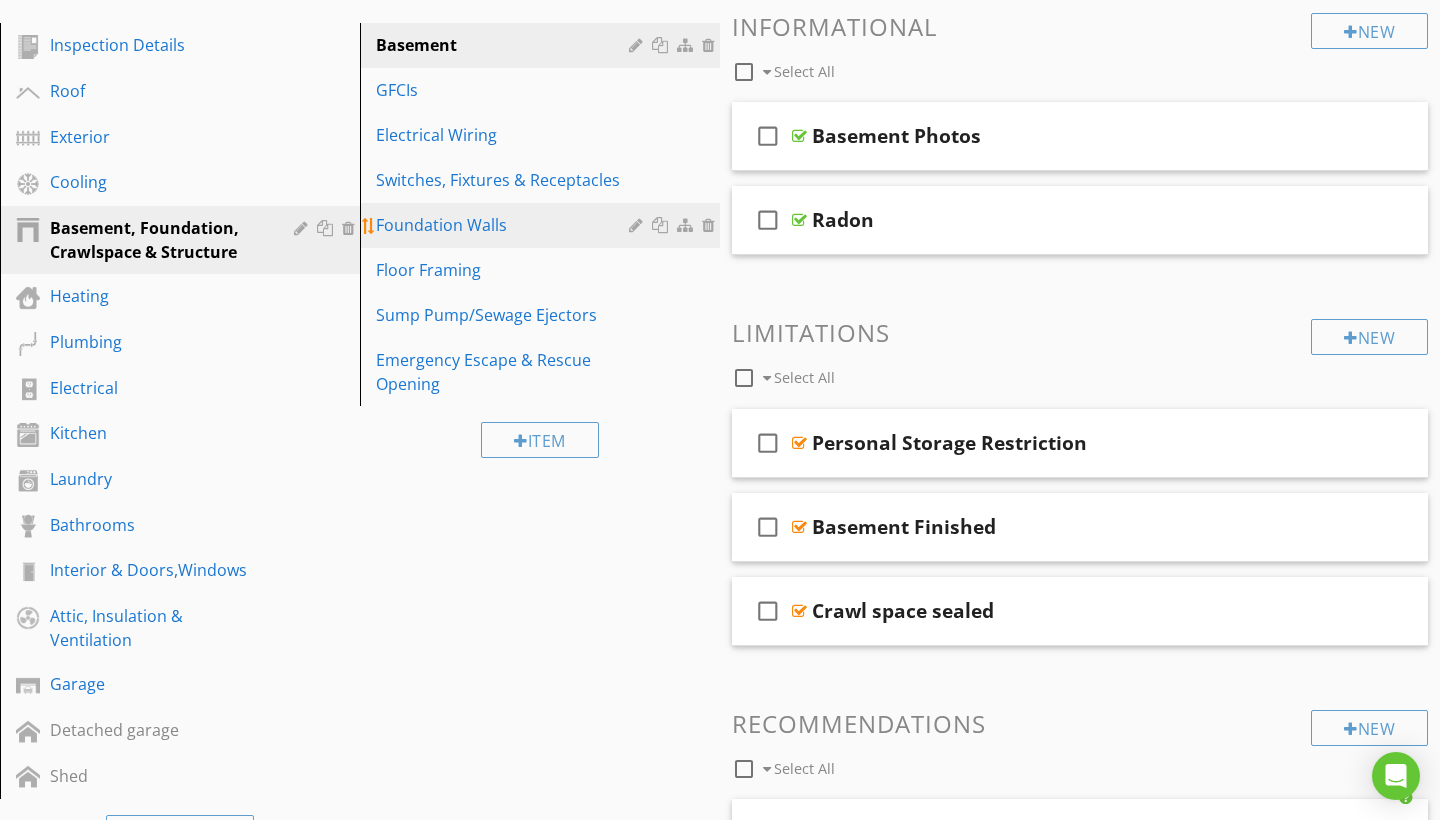 click on "Foundation Walls" at bounding box center (543, 225) 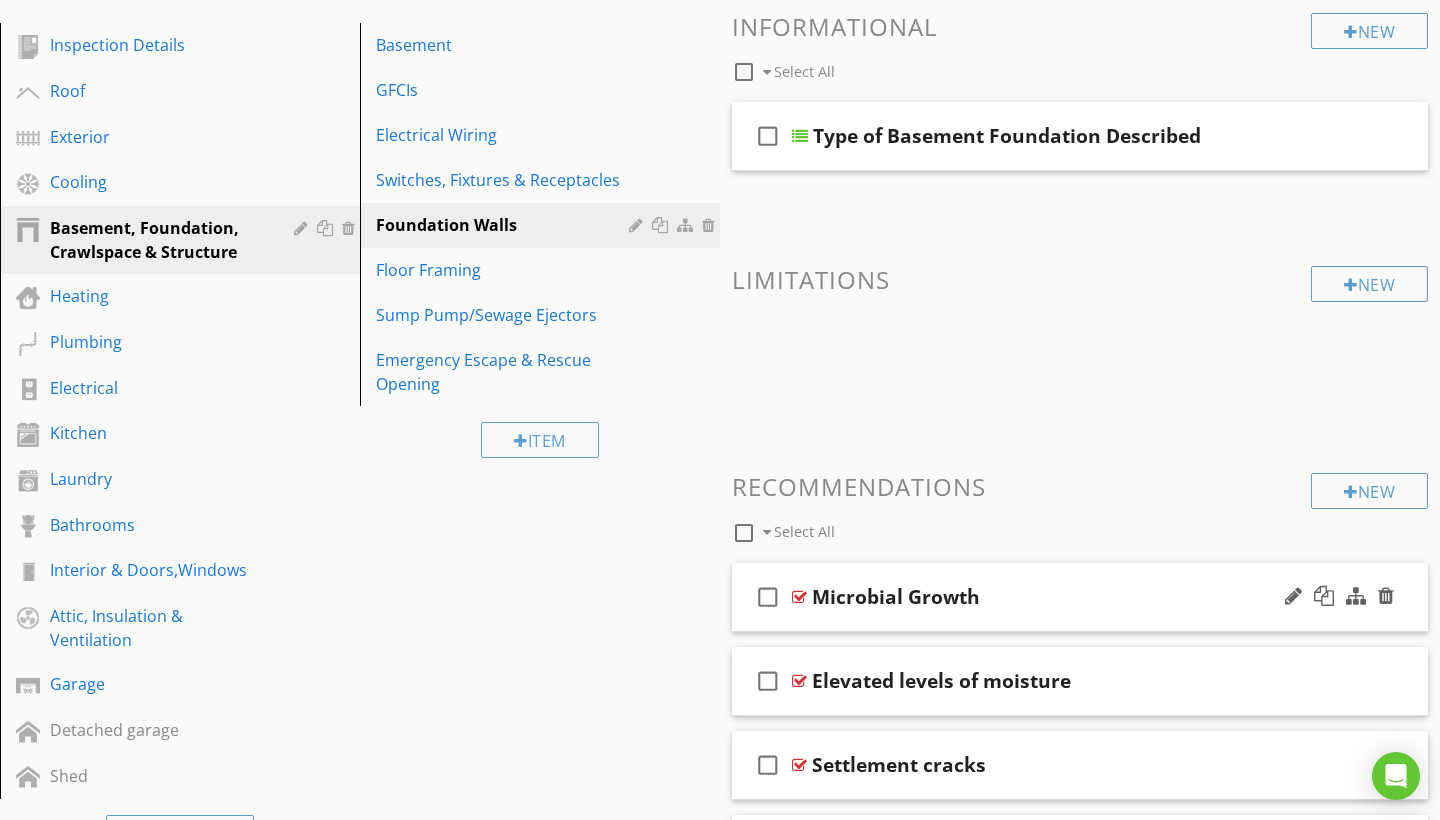 click on "check_box_outline_blank" at bounding box center [772, 597] 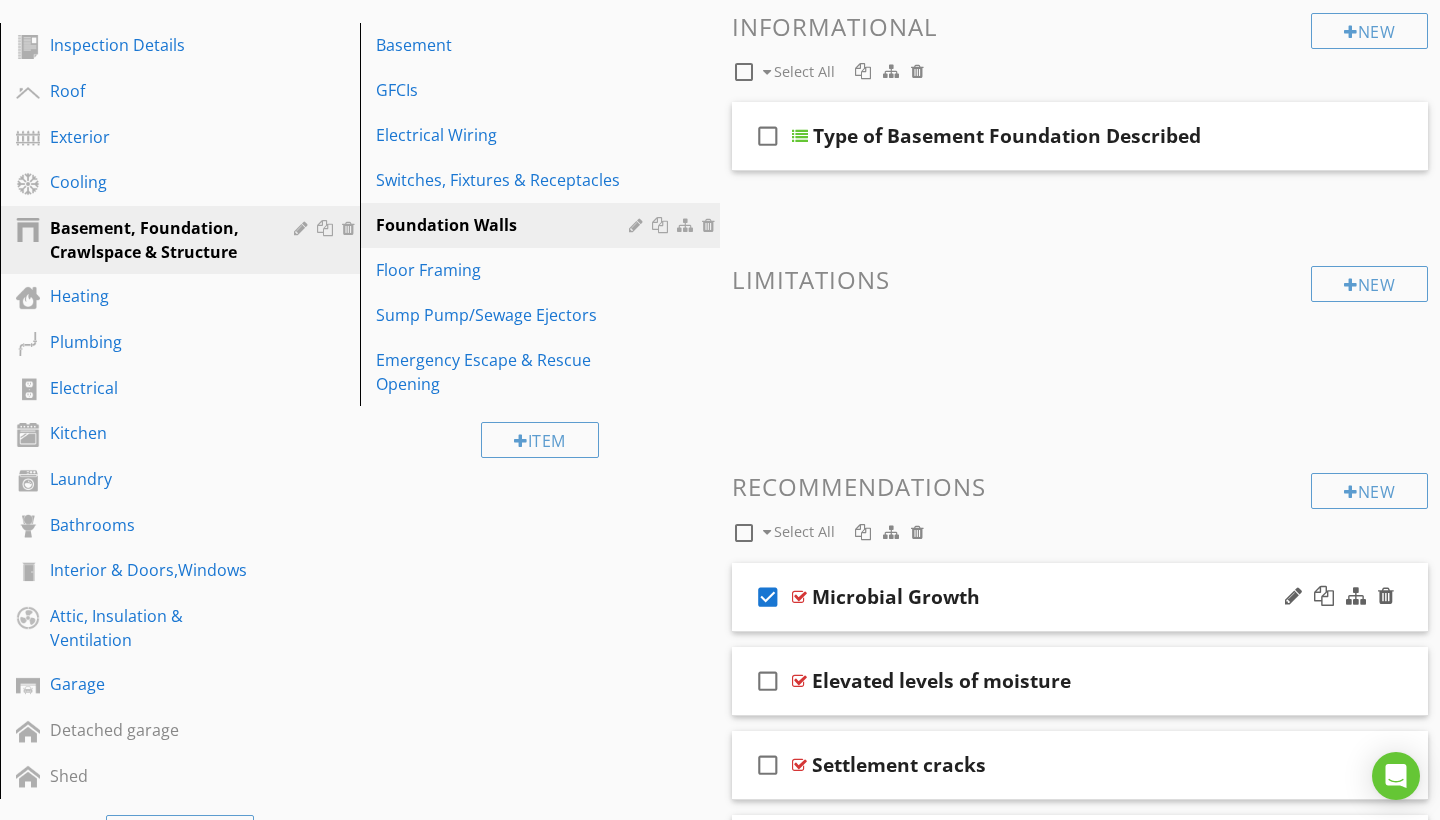 click on "check_box" at bounding box center (768, 597) 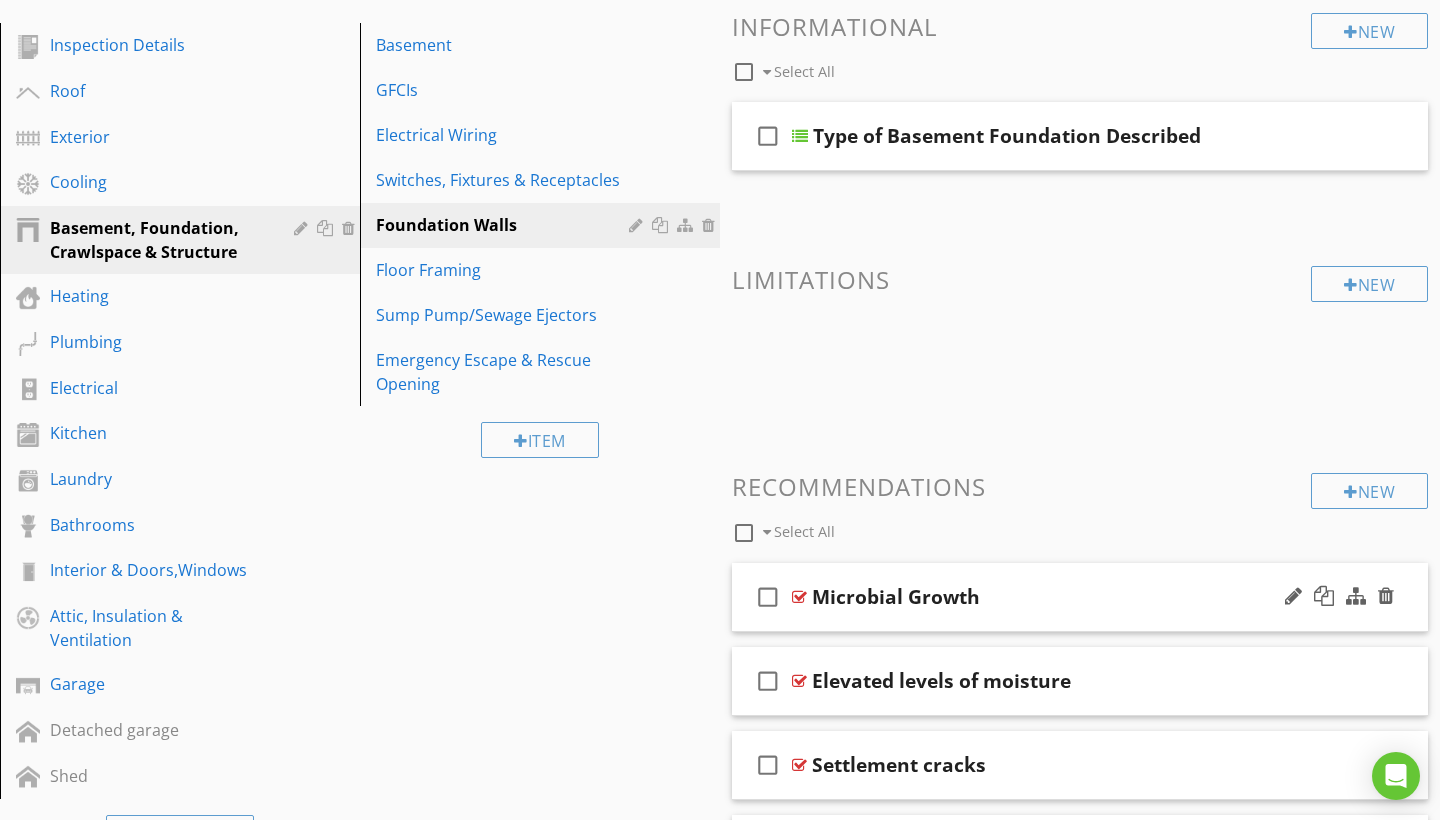 click at bounding box center [799, 597] 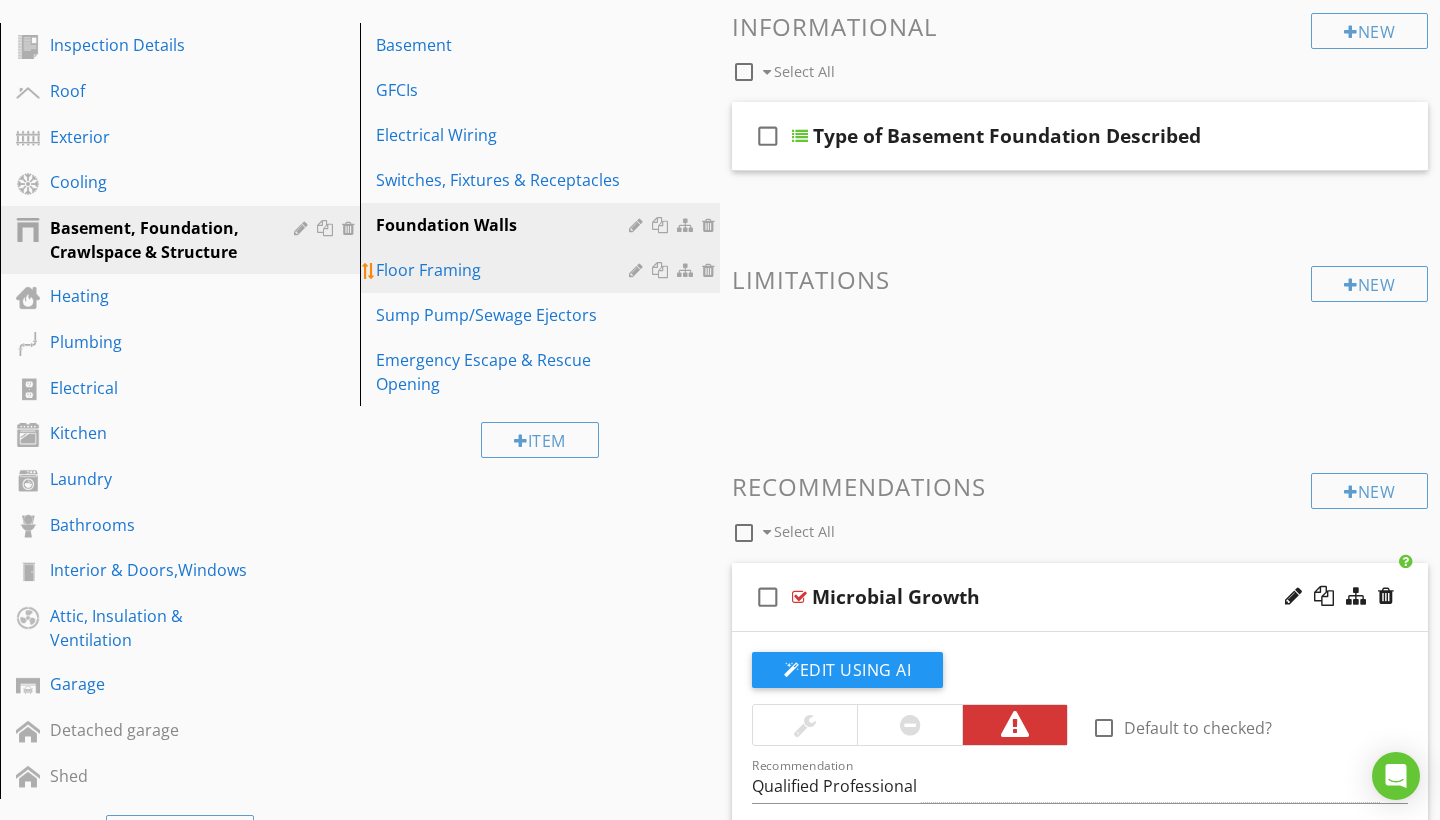 click on "Floor Framing" at bounding box center (505, 270) 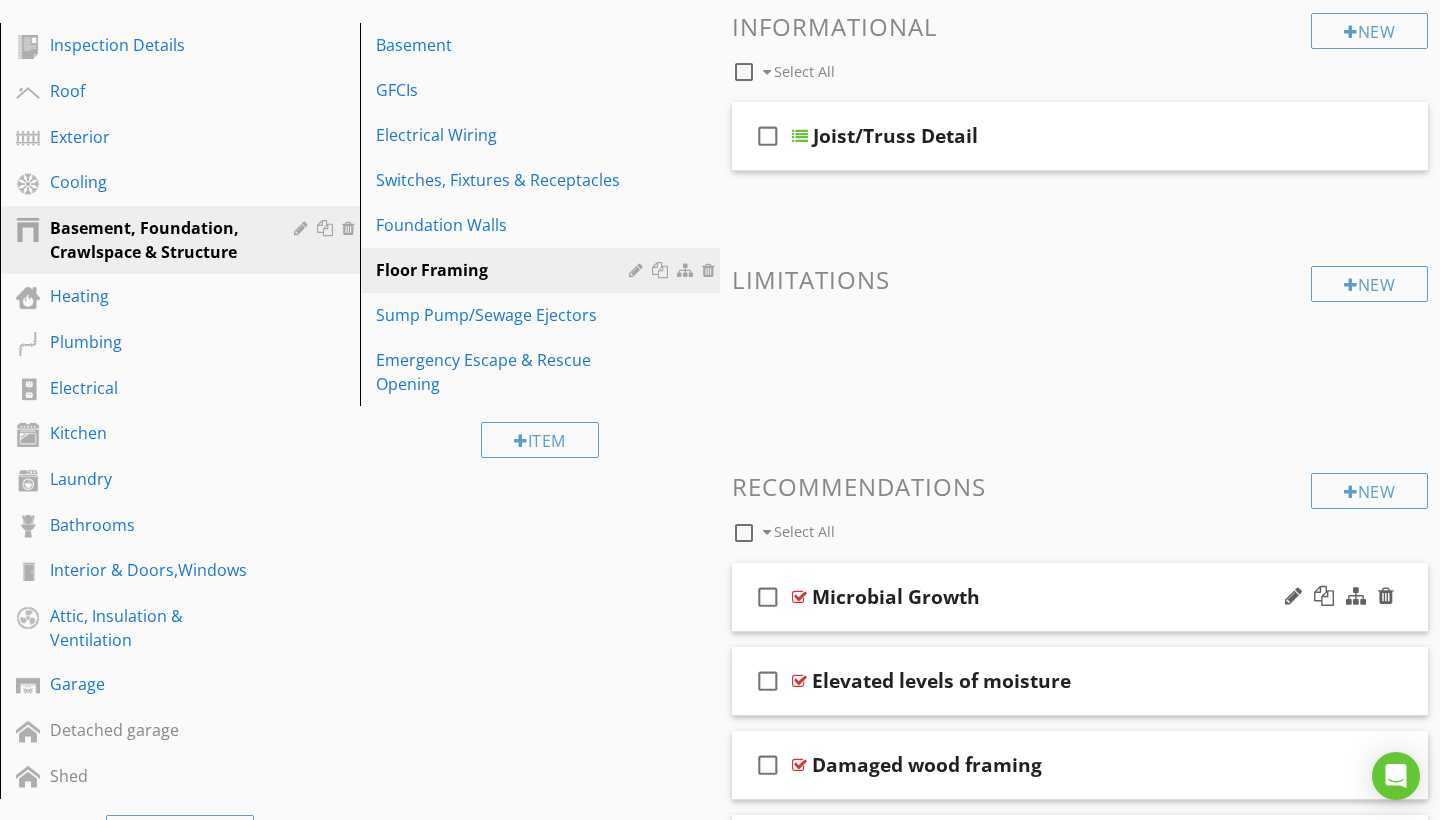 click on "Microbial Growth" at bounding box center [896, 597] 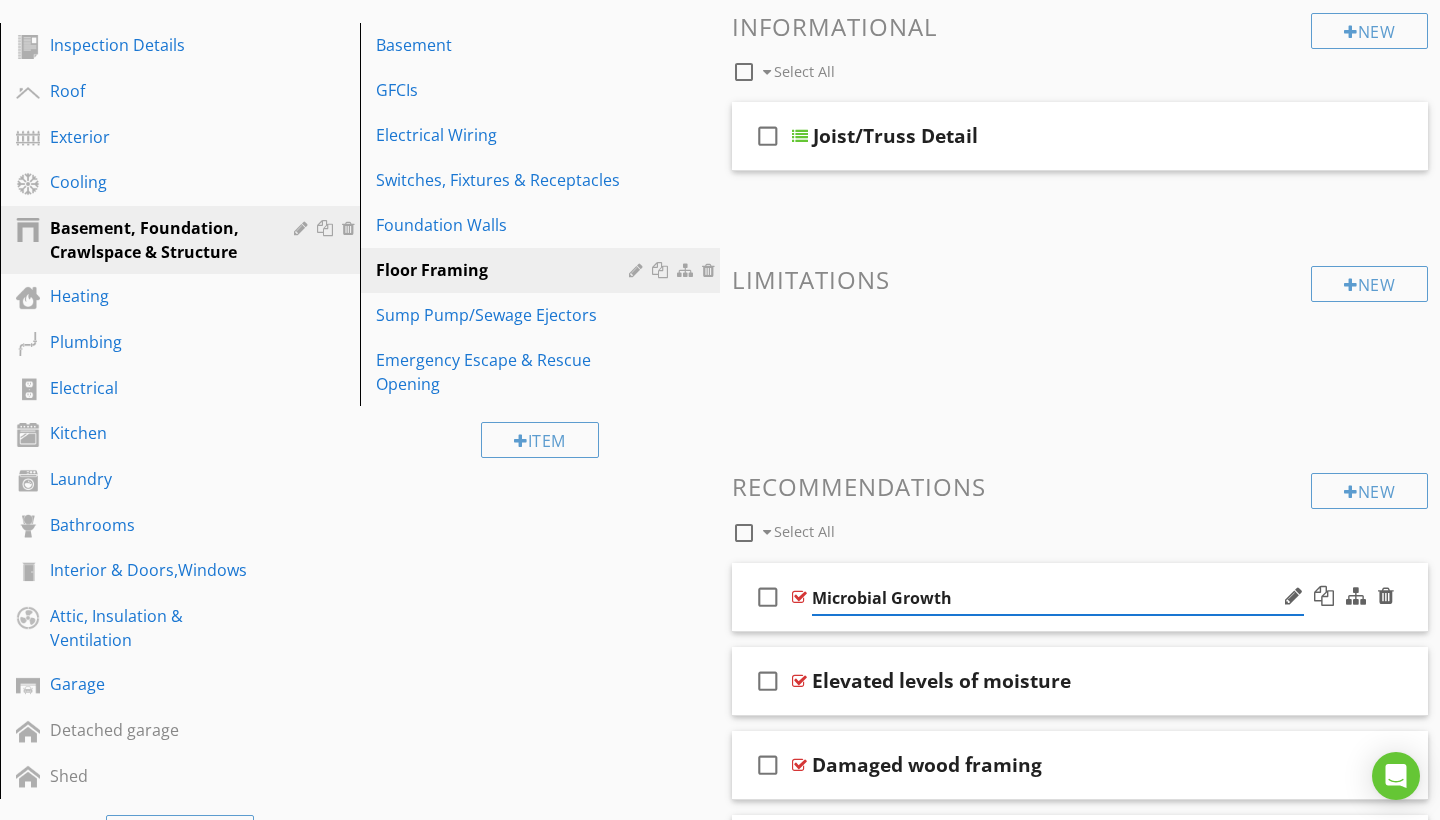 click at bounding box center [799, 597] 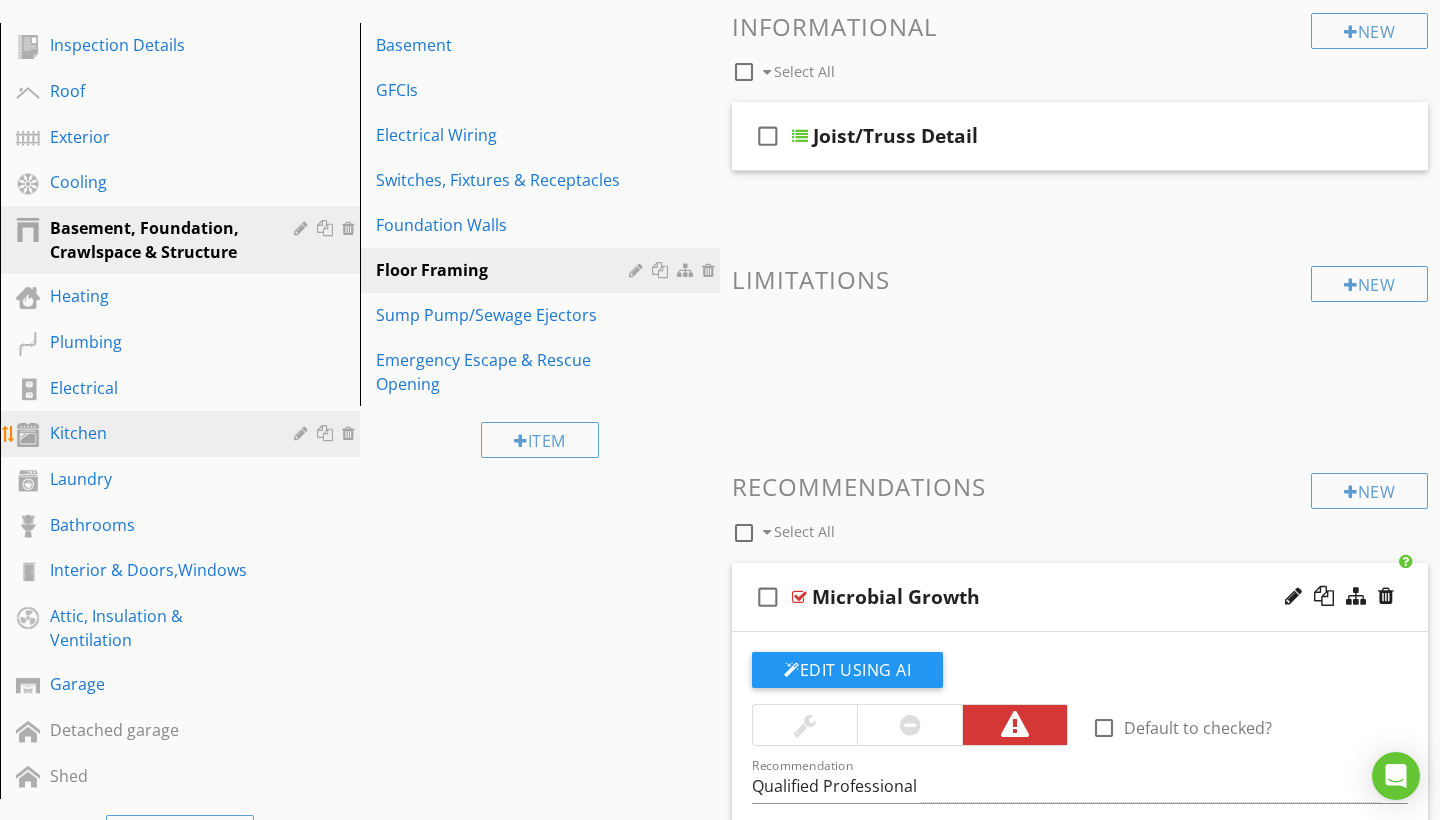 click on "Kitchen" at bounding box center (157, 433) 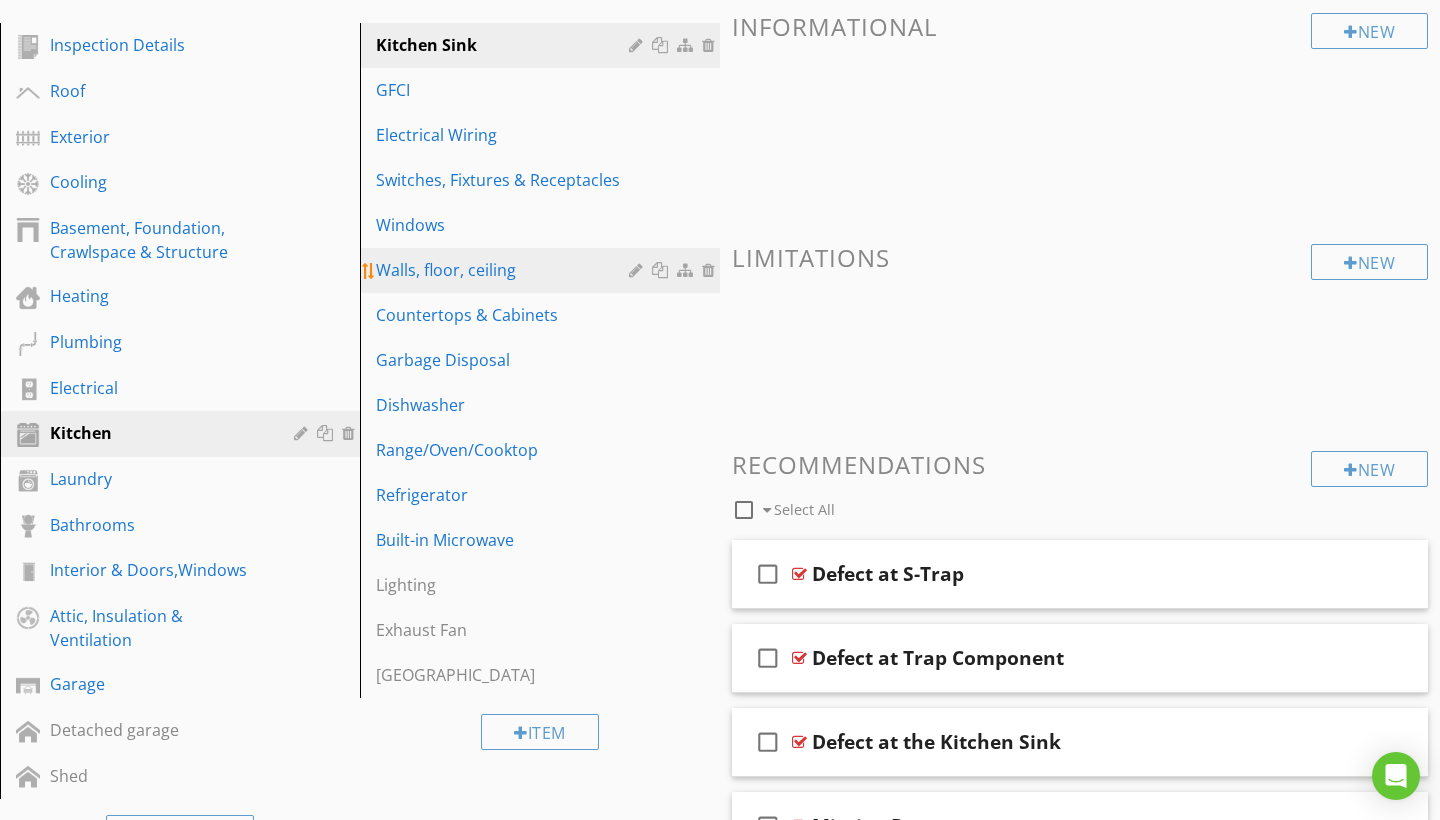 click on "Walls, floor, ceiling" at bounding box center [505, 270] 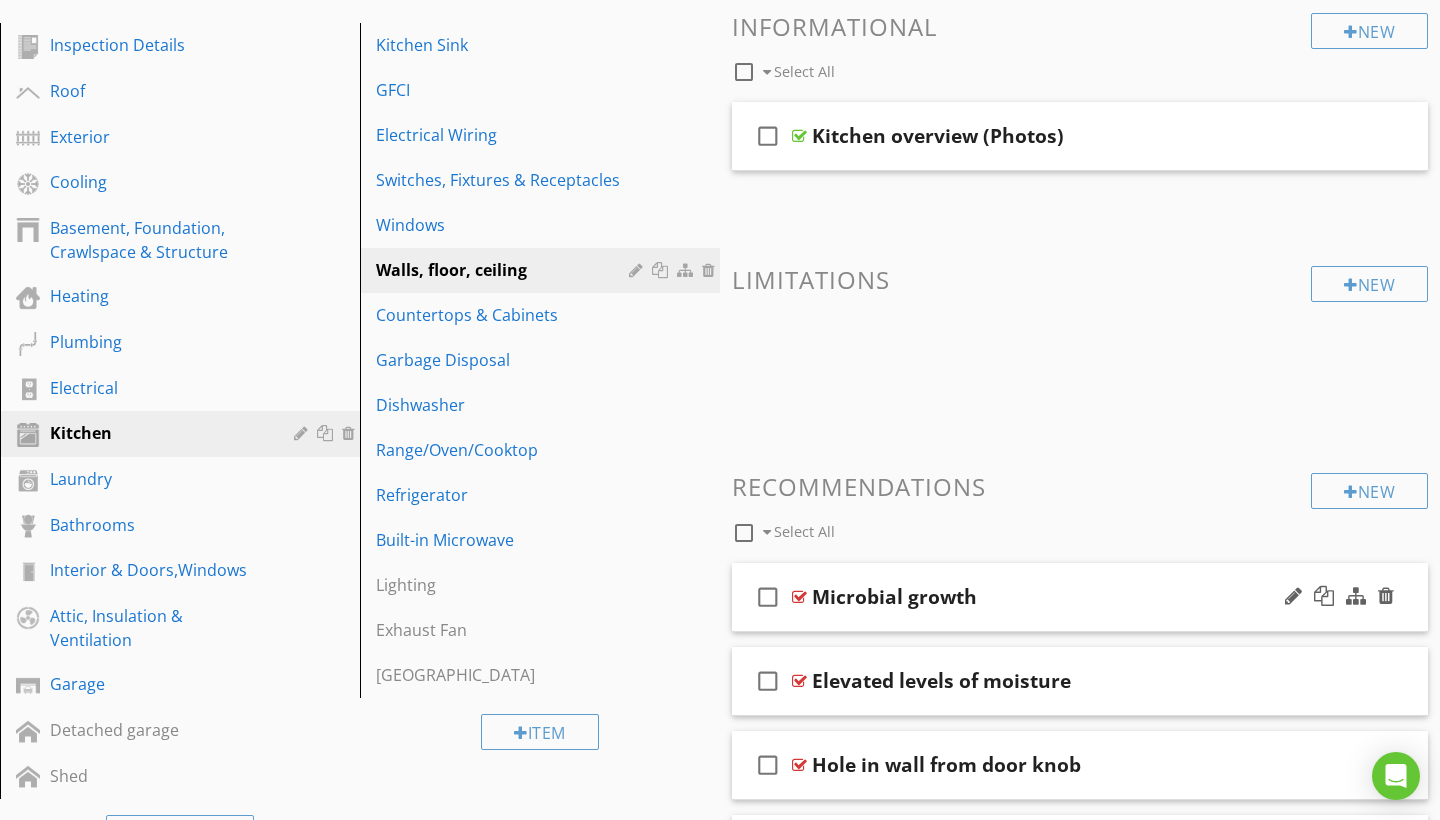 click at bounding box center [799, 597] 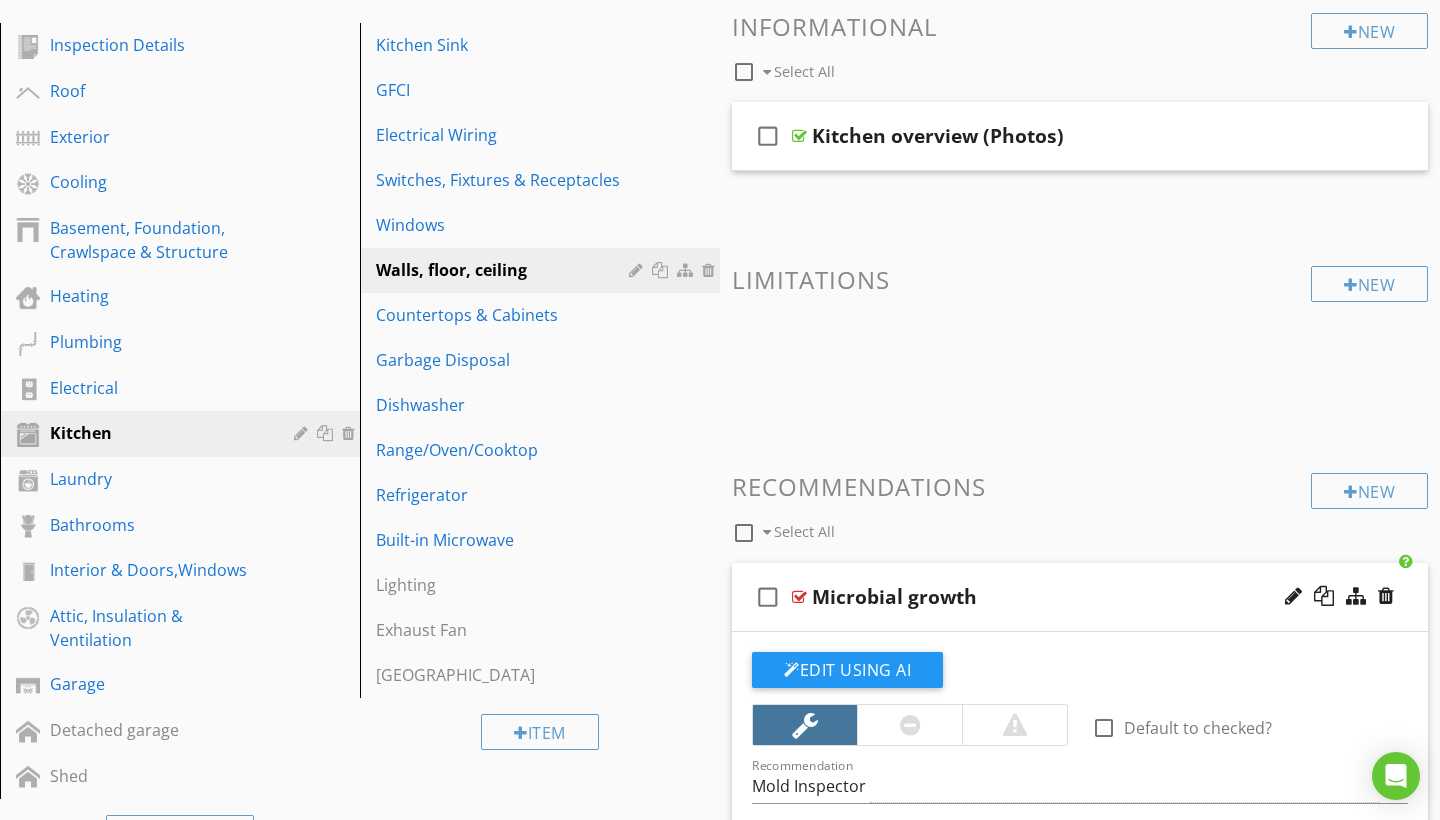 click at bounding box center (1015, 725) 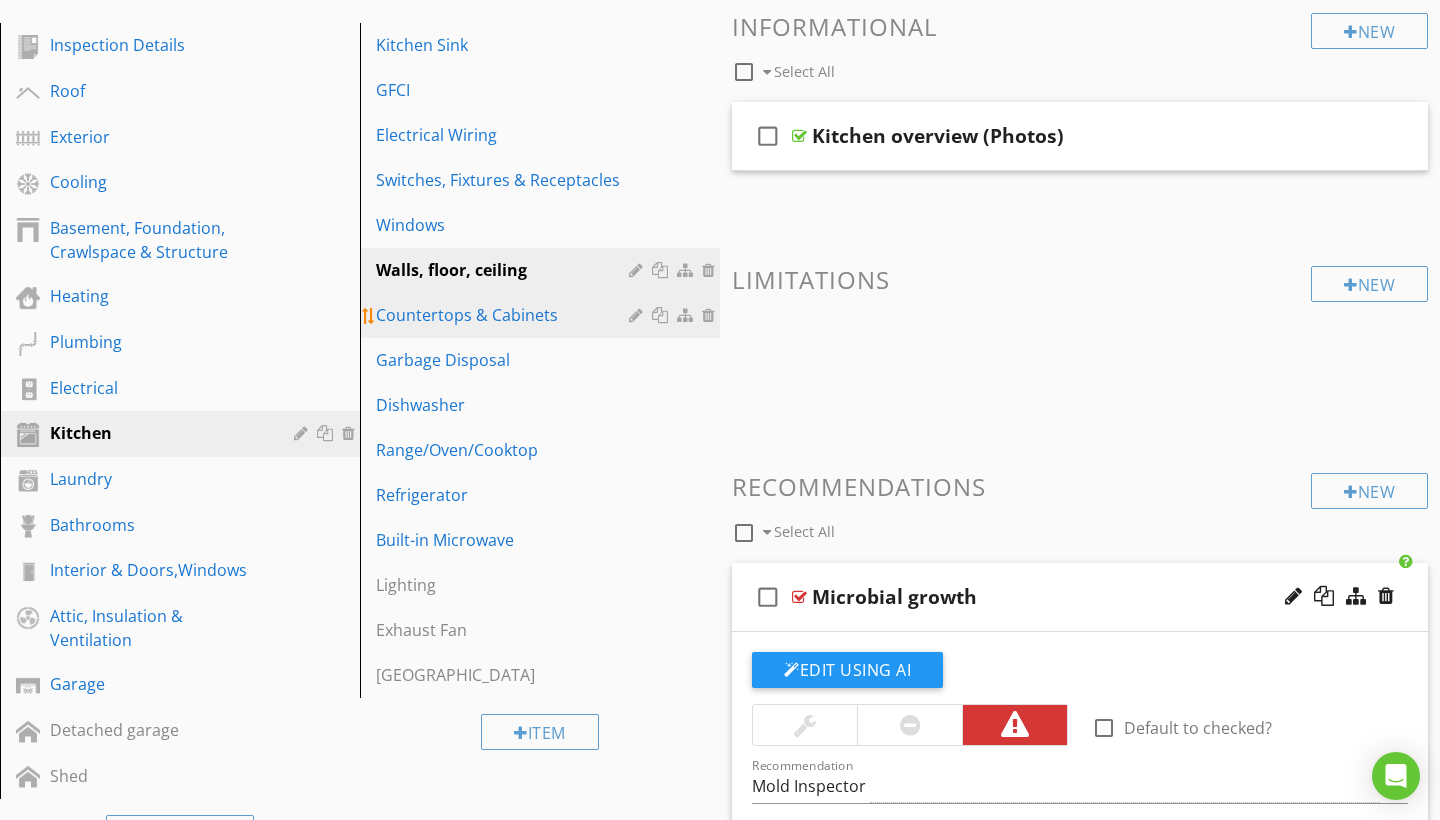 click on "Countertops & Cabinets" at bounding box center [505, 315] 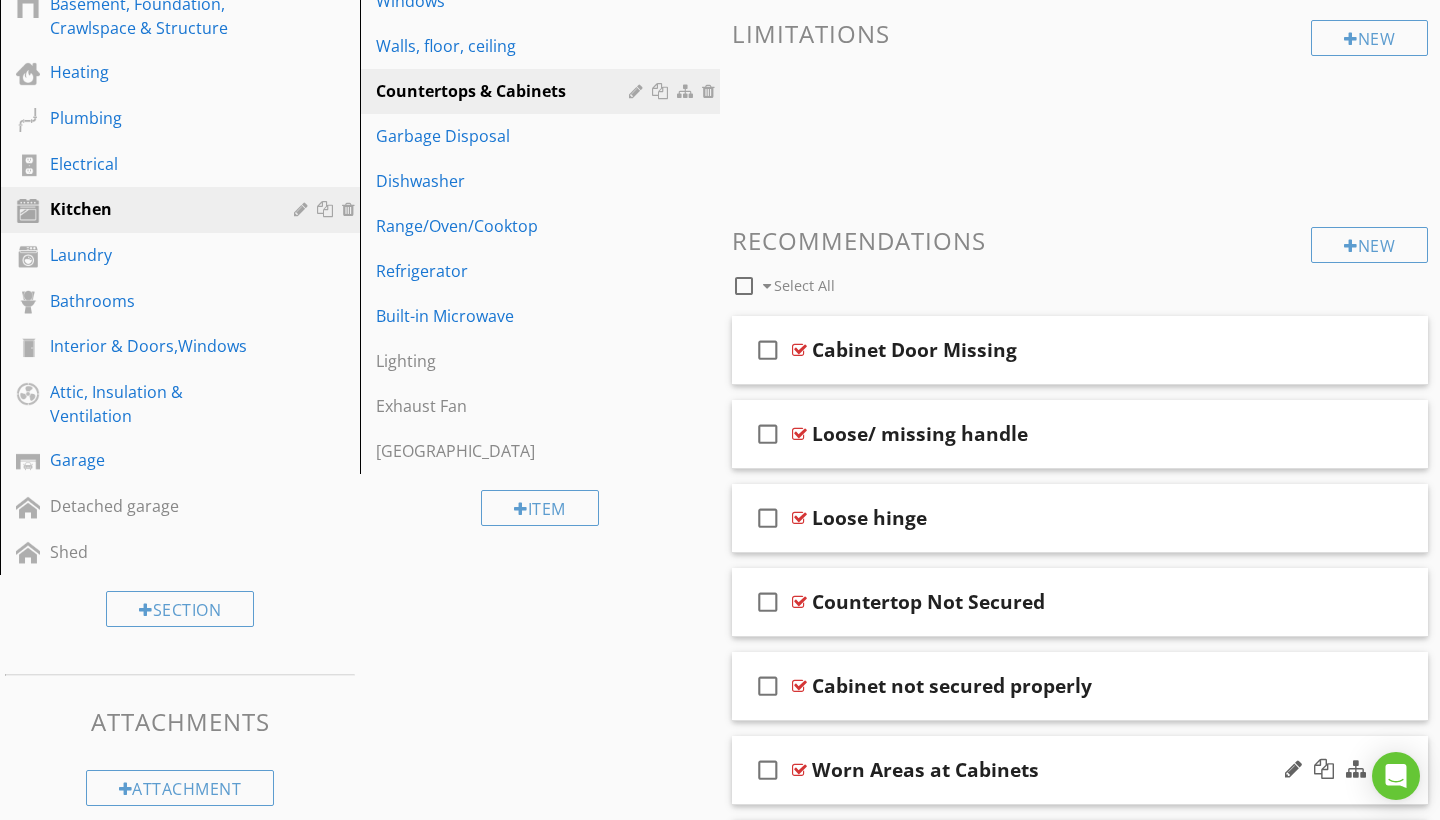 scroll, scrollTop: 433, scrollLeft: 0, axis: vertical 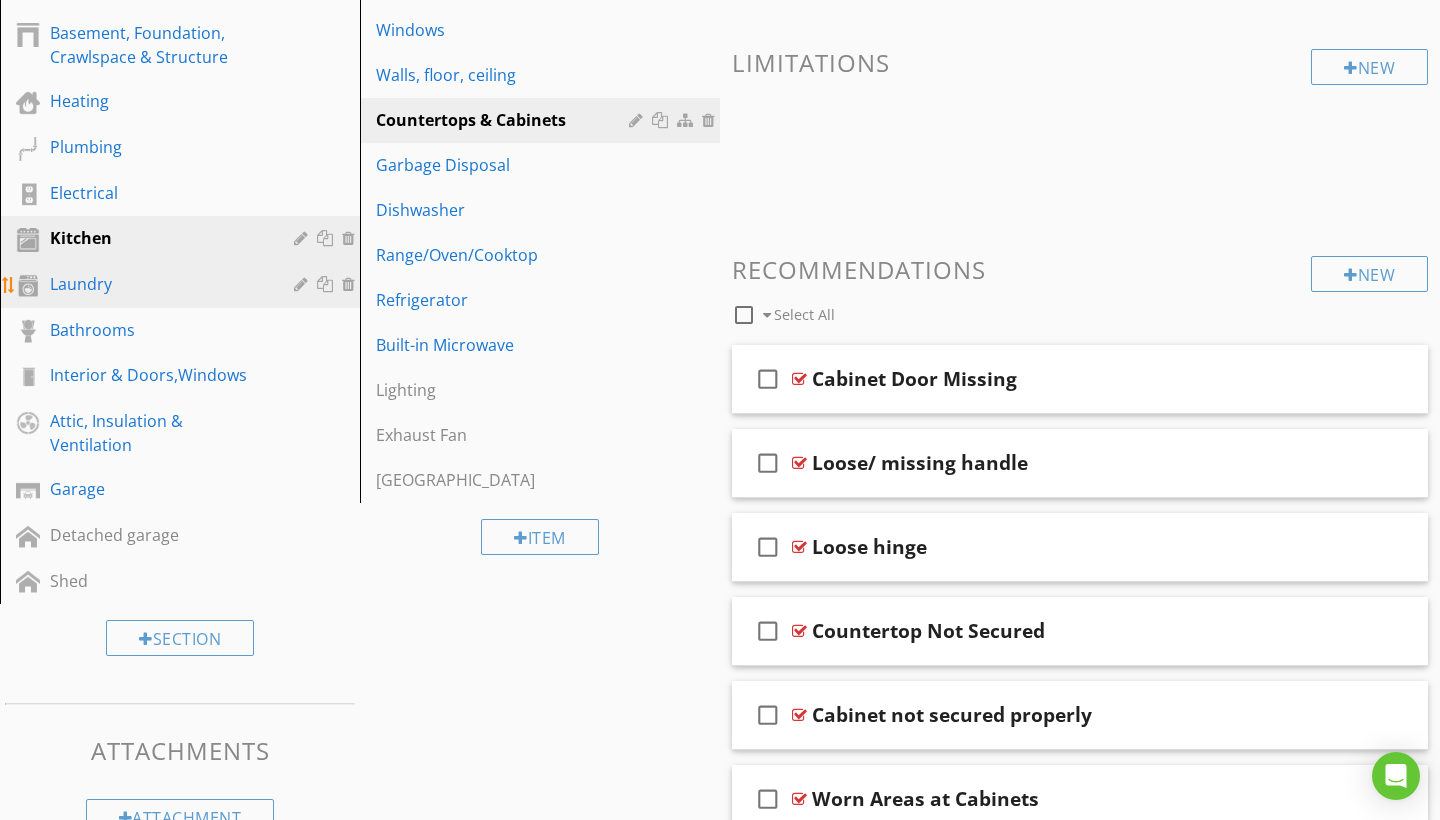 click on "Laundry" at bounding box center (157, 284) 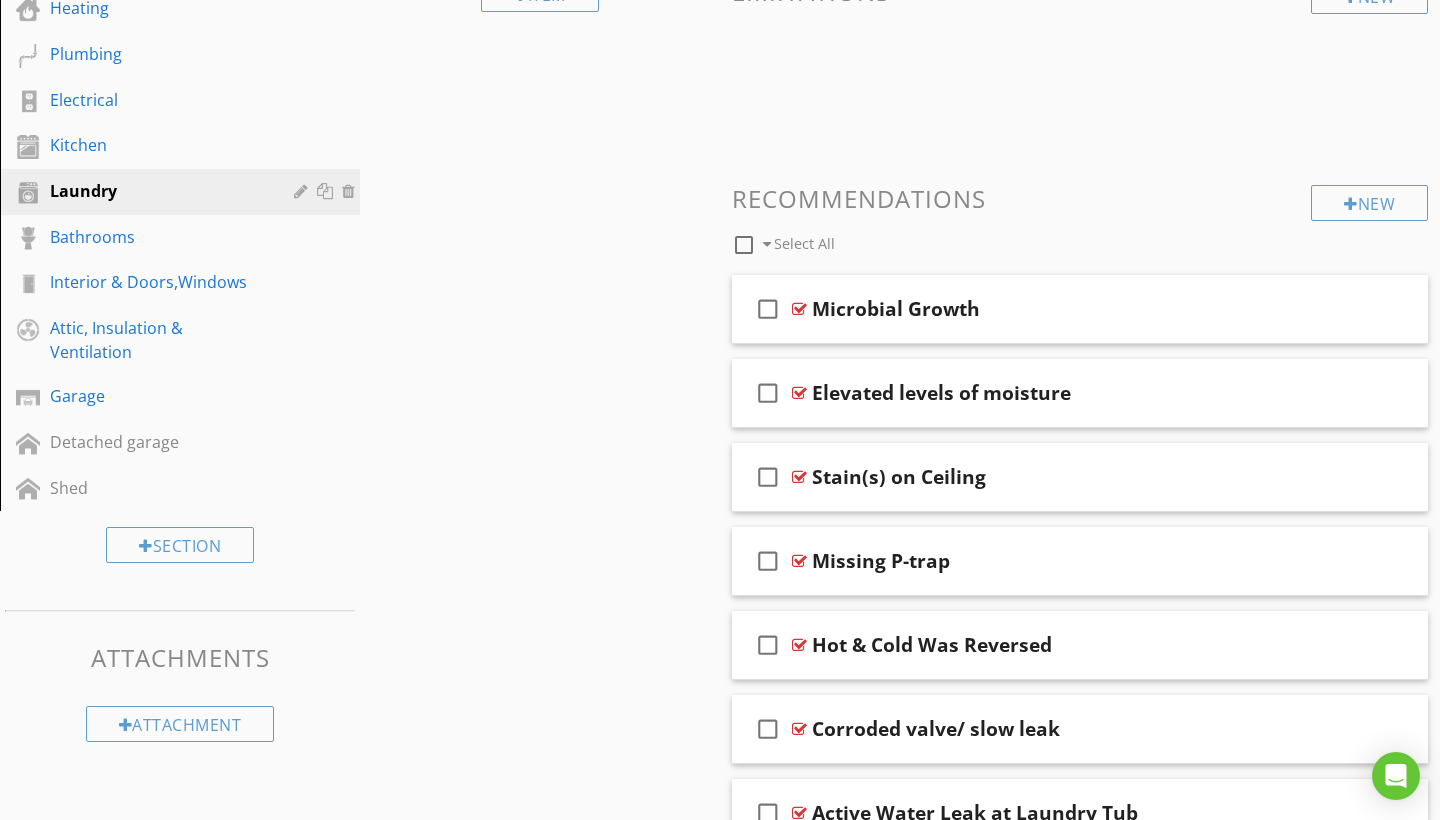 scroll, scrollTop: 525, scrollLeft: 0, axis: vertical 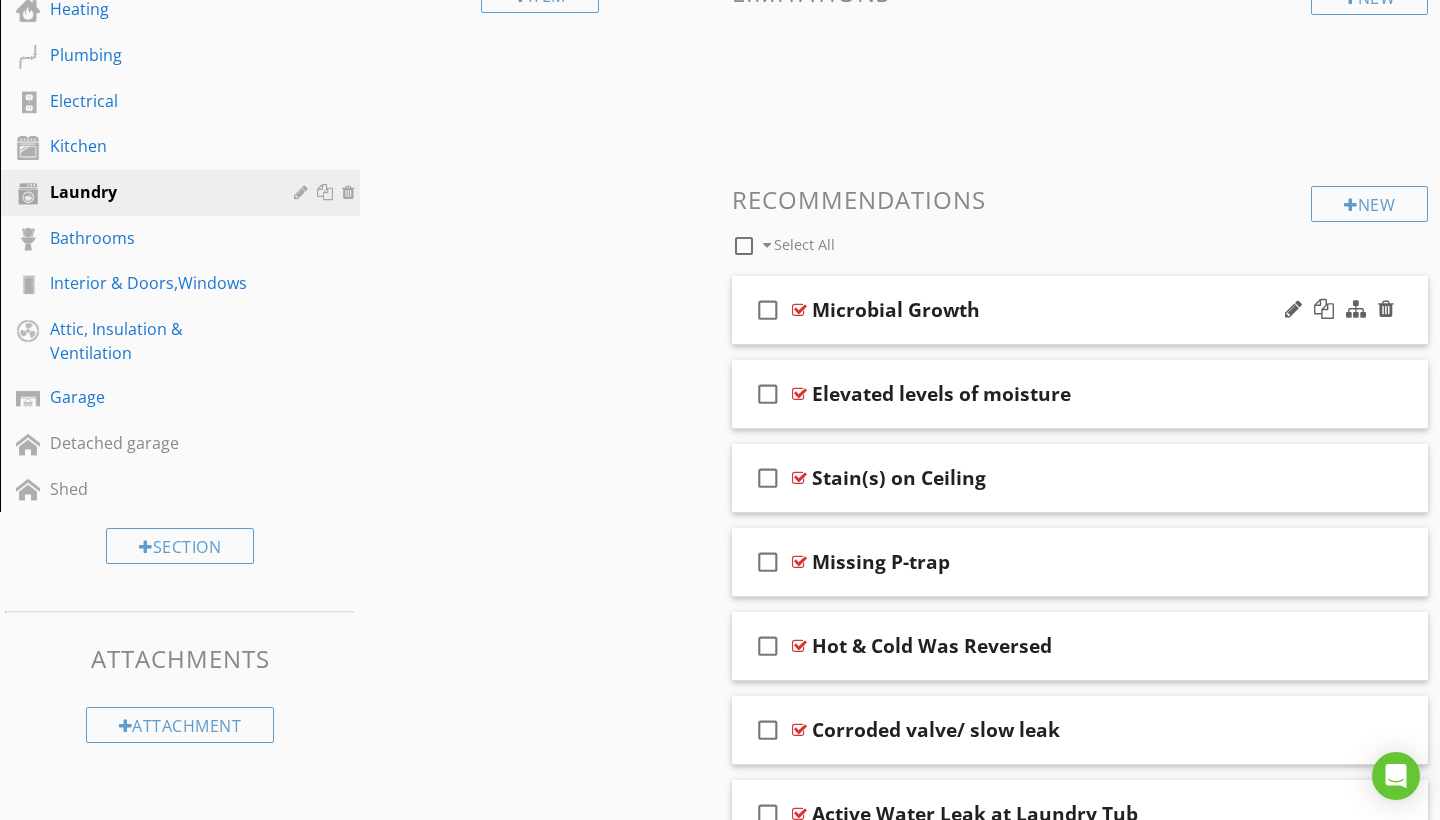 click at bounding box center (799, 310) 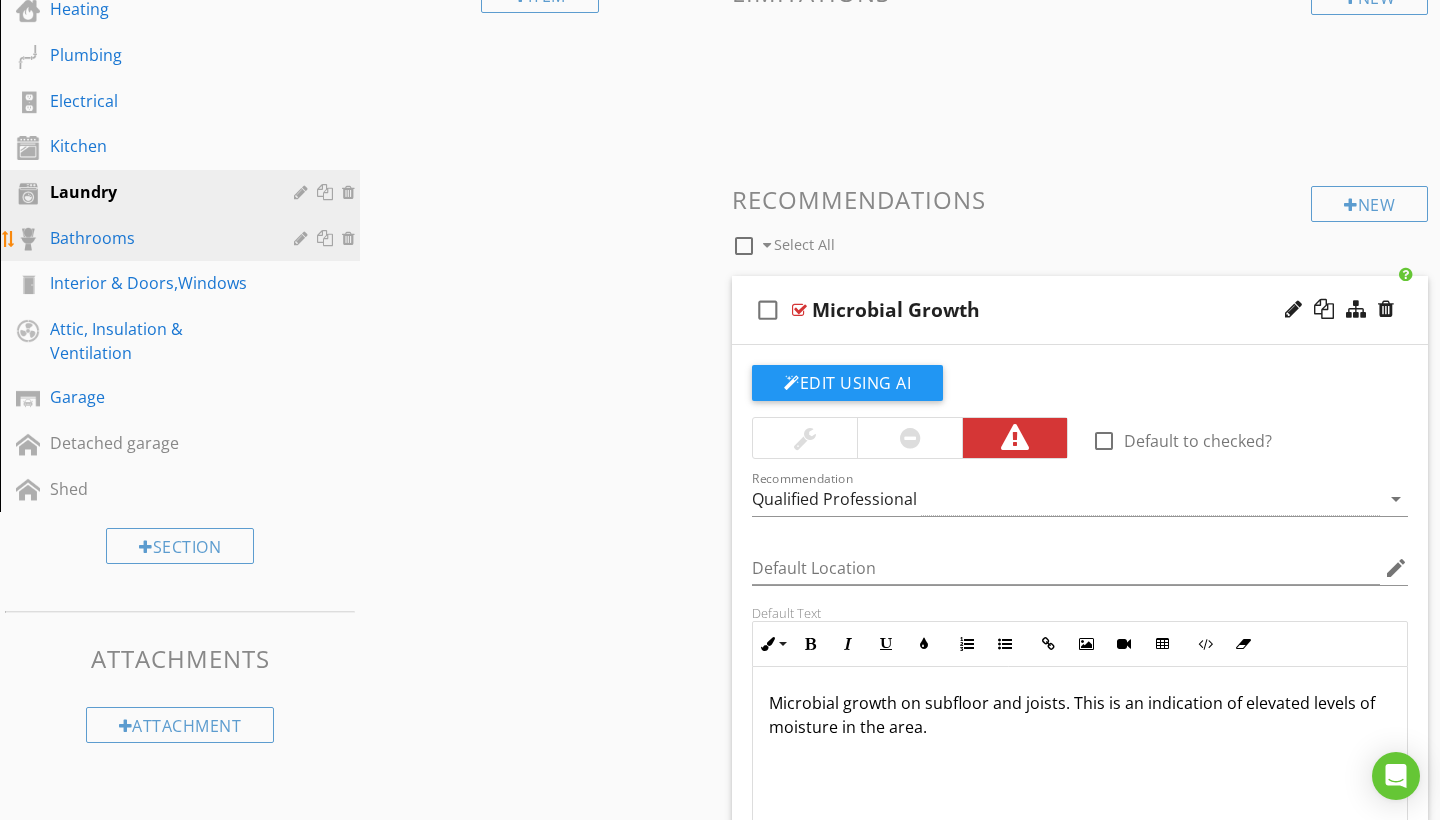 click on "Bathrooms" at bounding box center [157, 238] 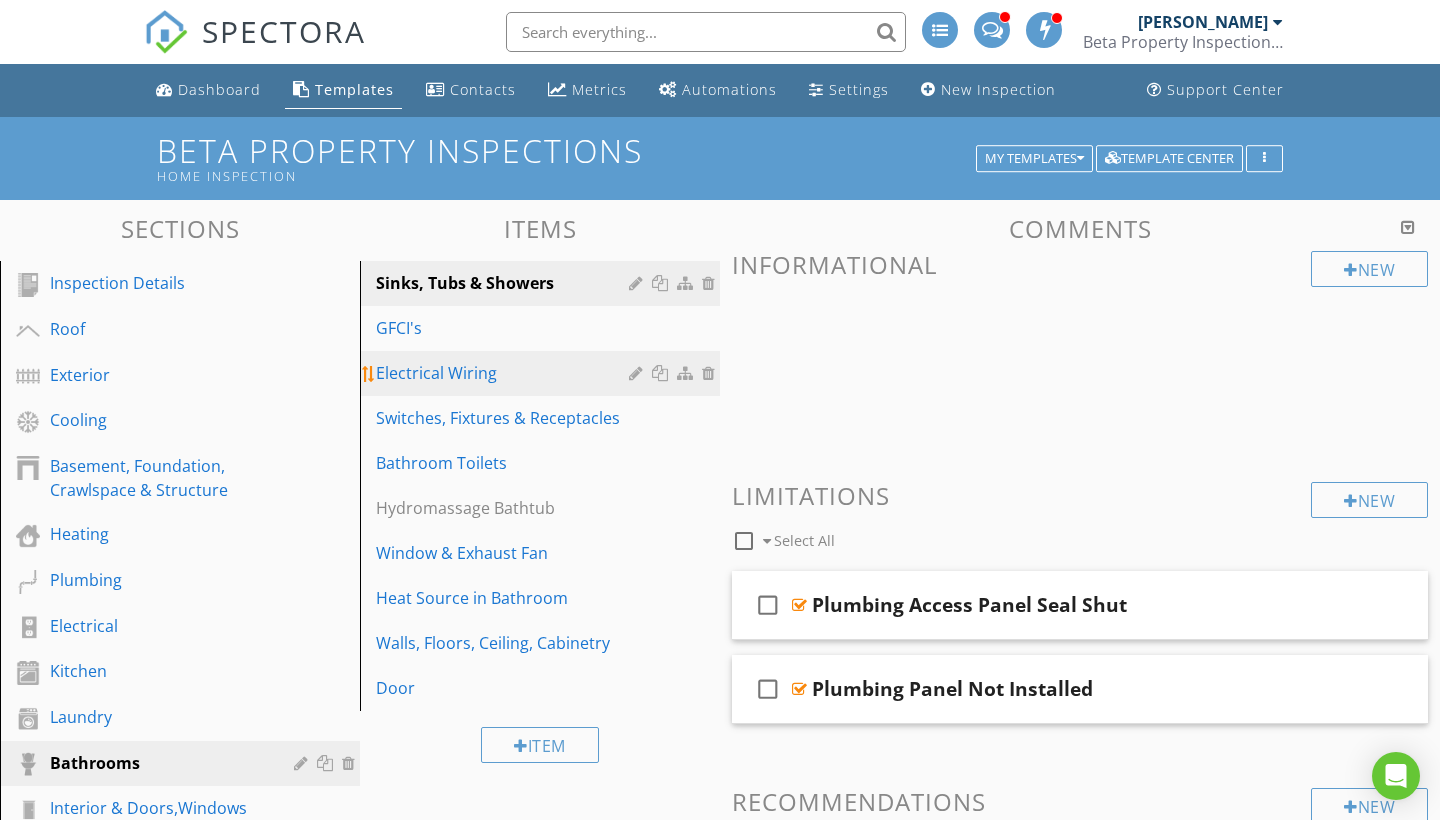 scroll, scrollTop: 0, scrollLeft: 0, axis: both 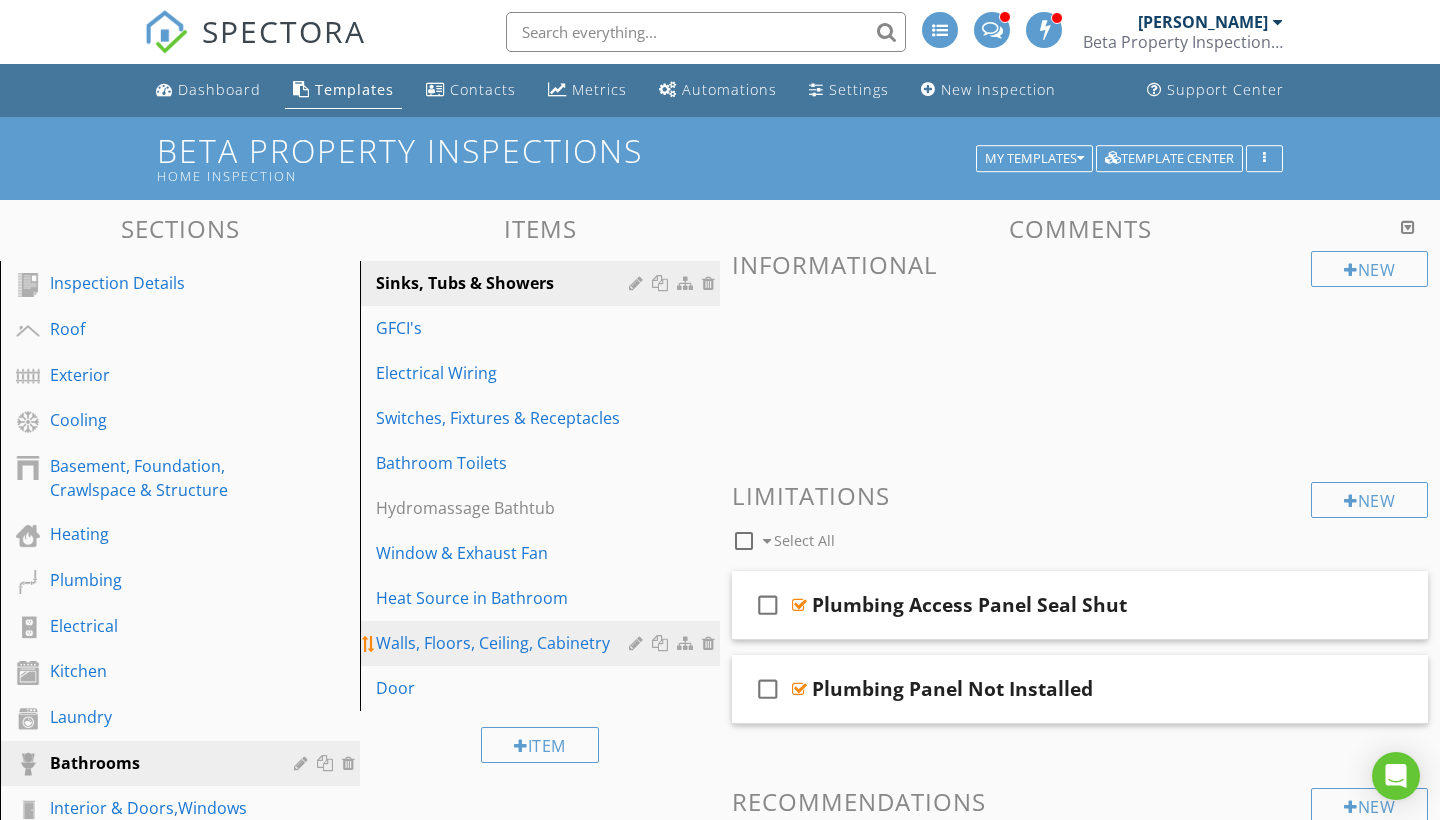click on "Walls, Floors, Ceiling, Cabinetry" at bounding box center (505, 643) 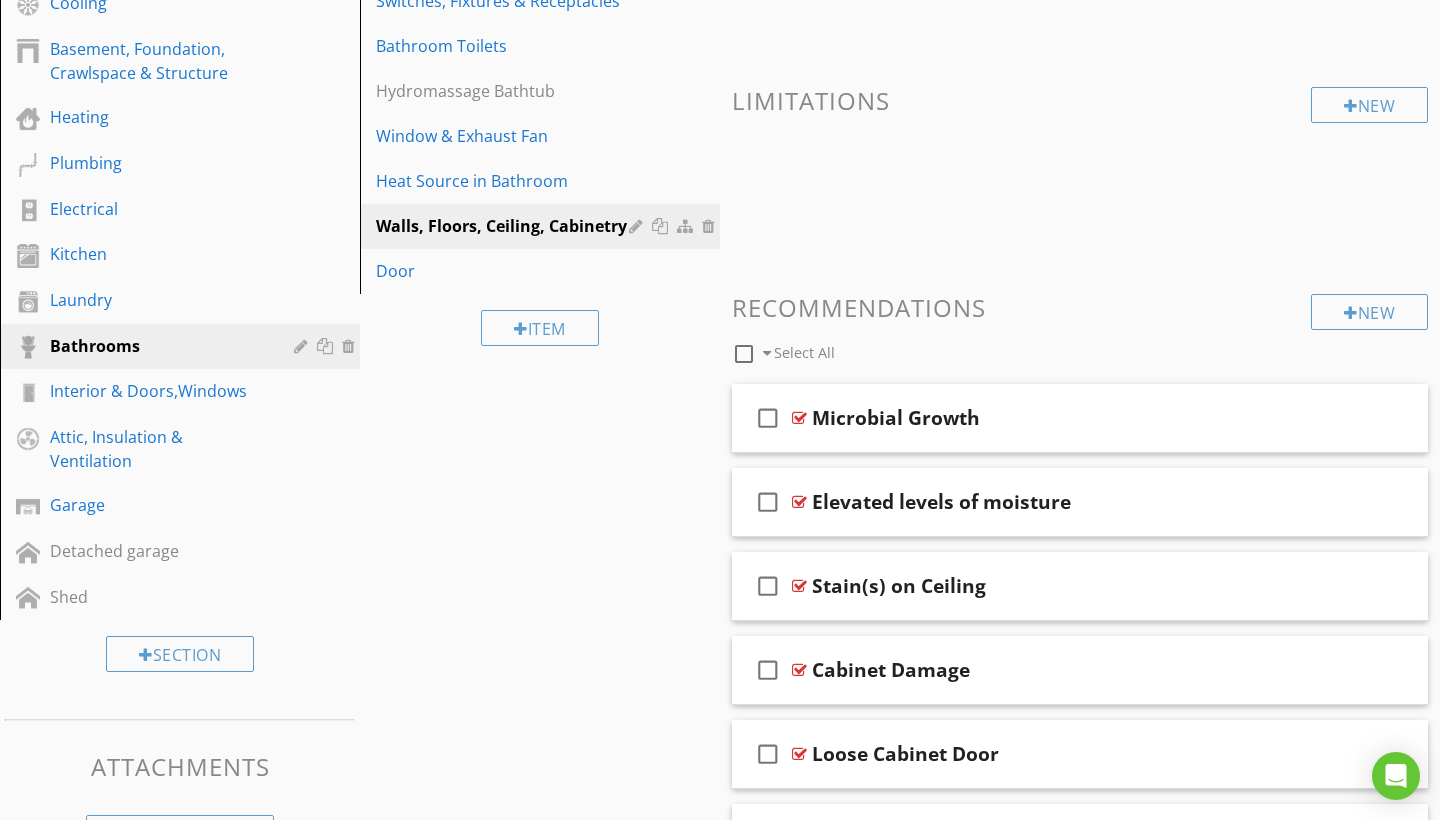 scroll, scrollTop: 413, scrollLeft: 0, axis: vertical 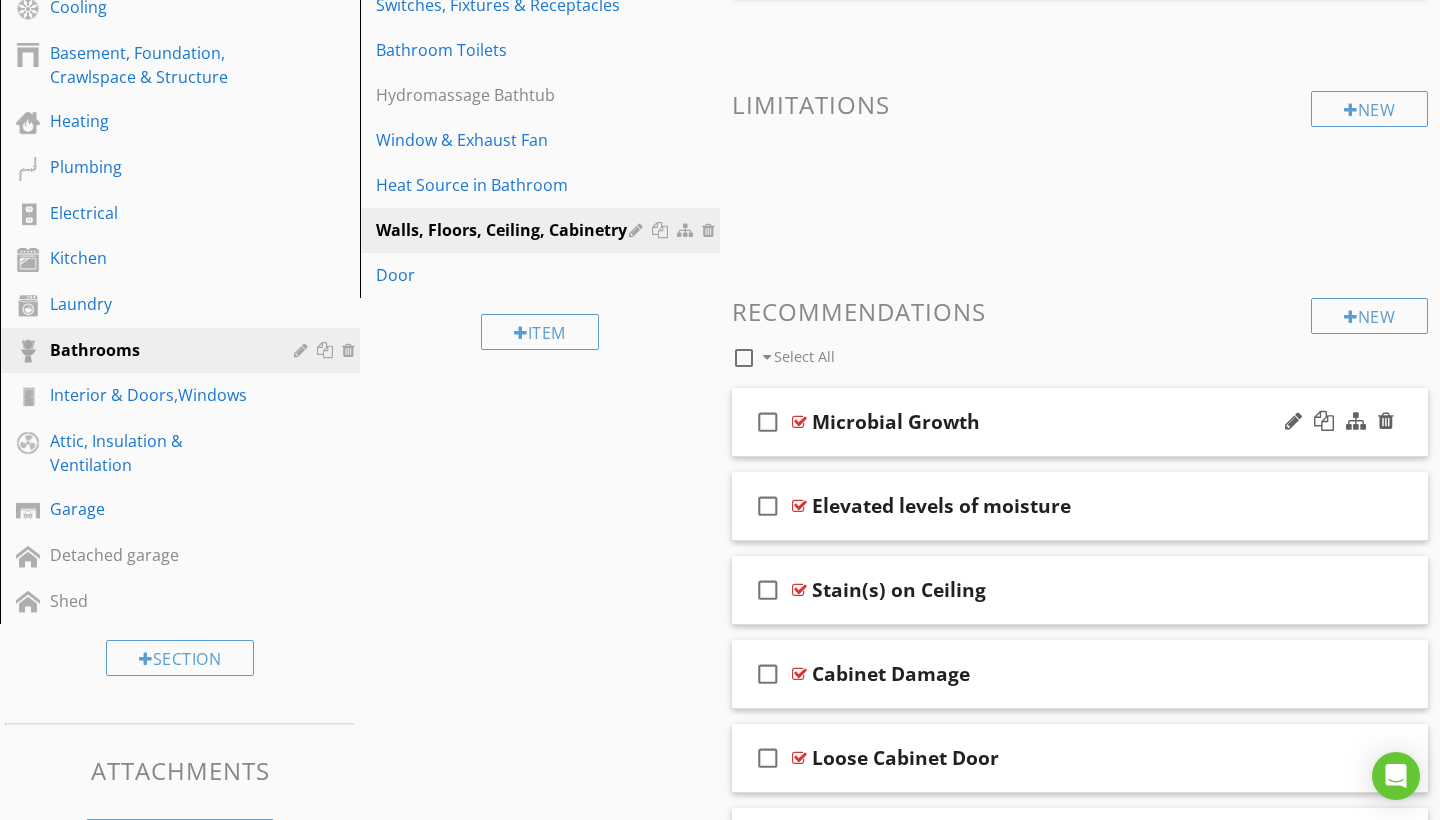 click at bounding box center (799, 422) 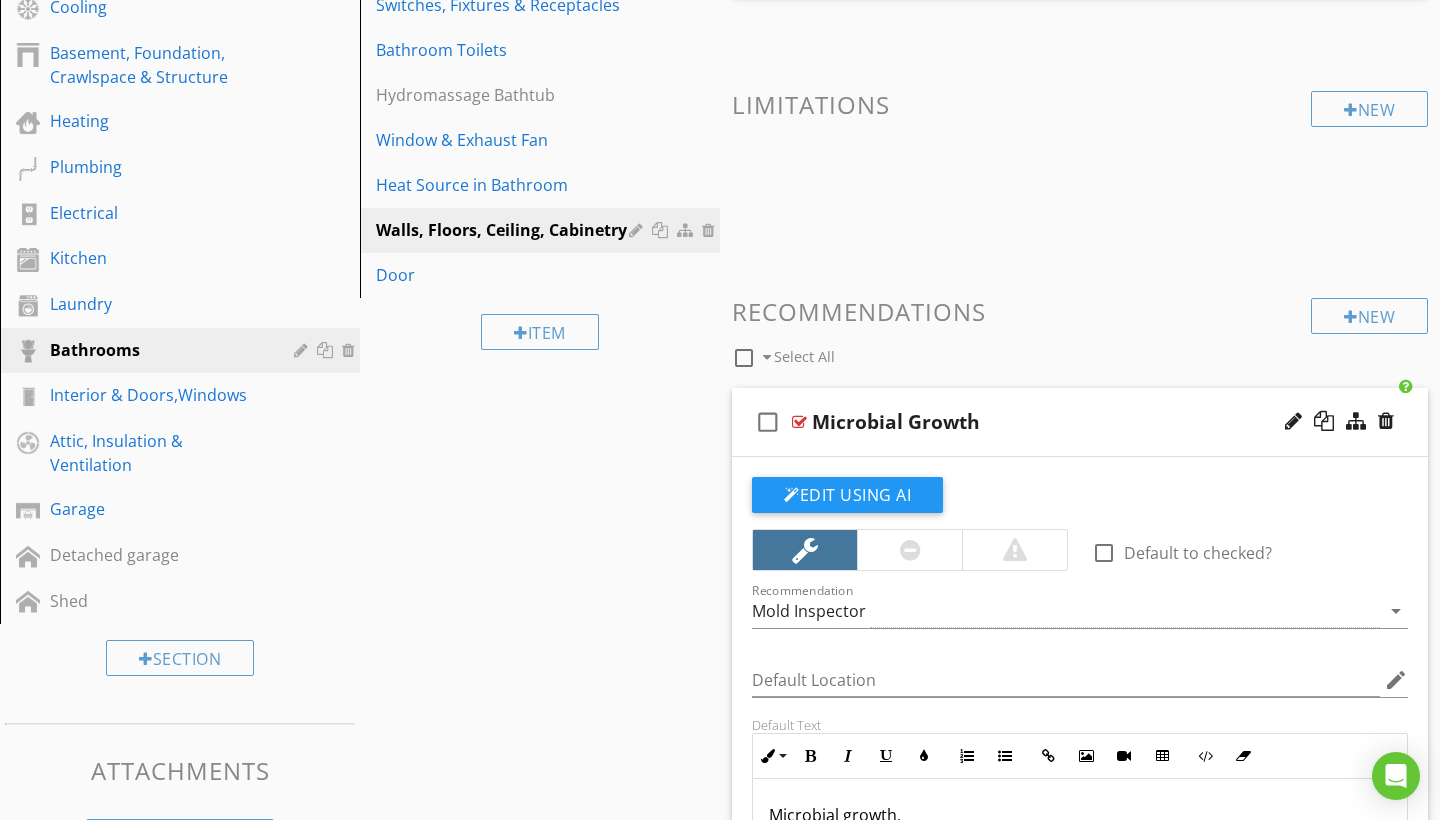 click at bounding box center [1015, 550] 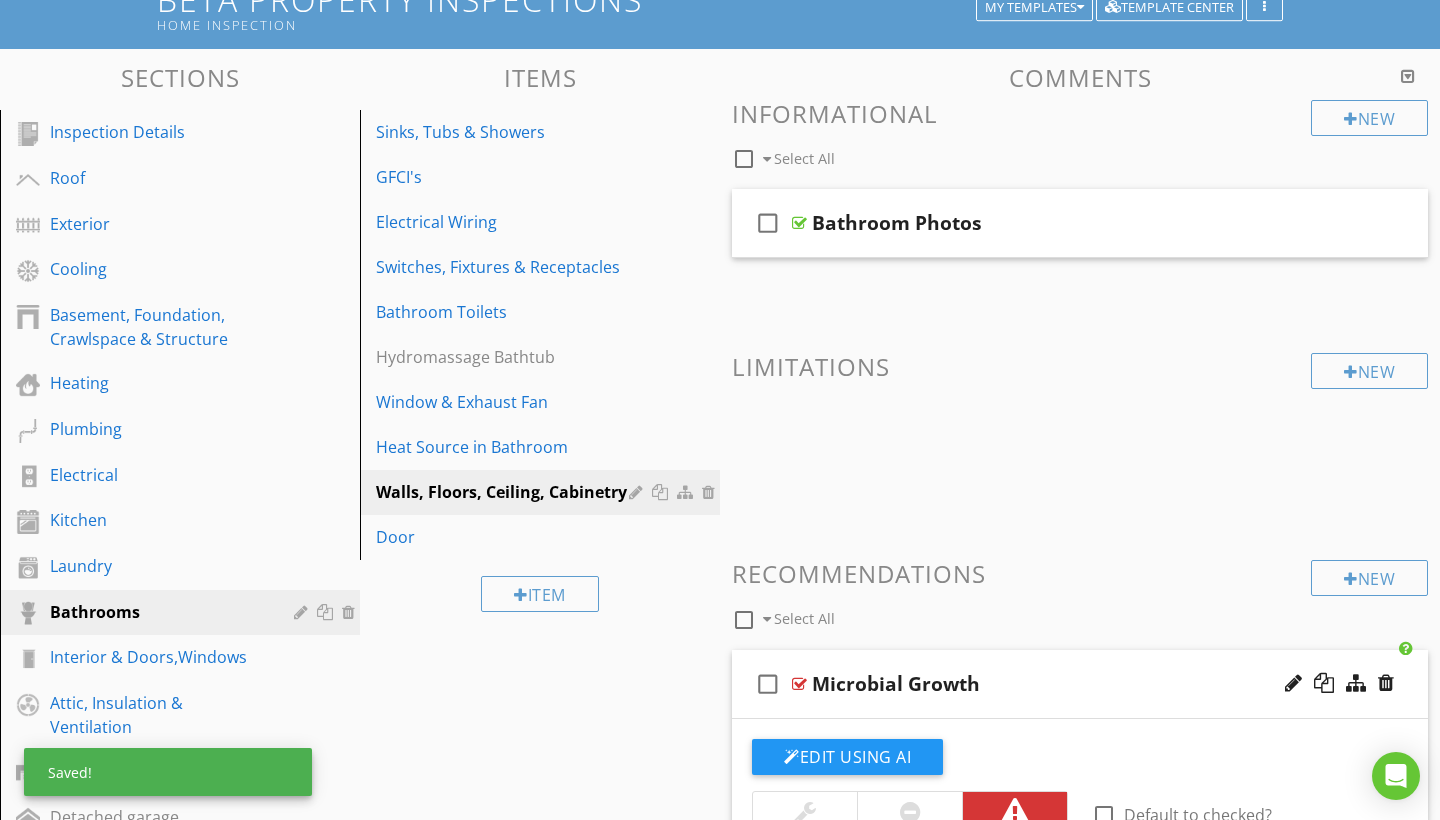scroll, scrollTop: 142, scrollLeft: 0, axis: vertical 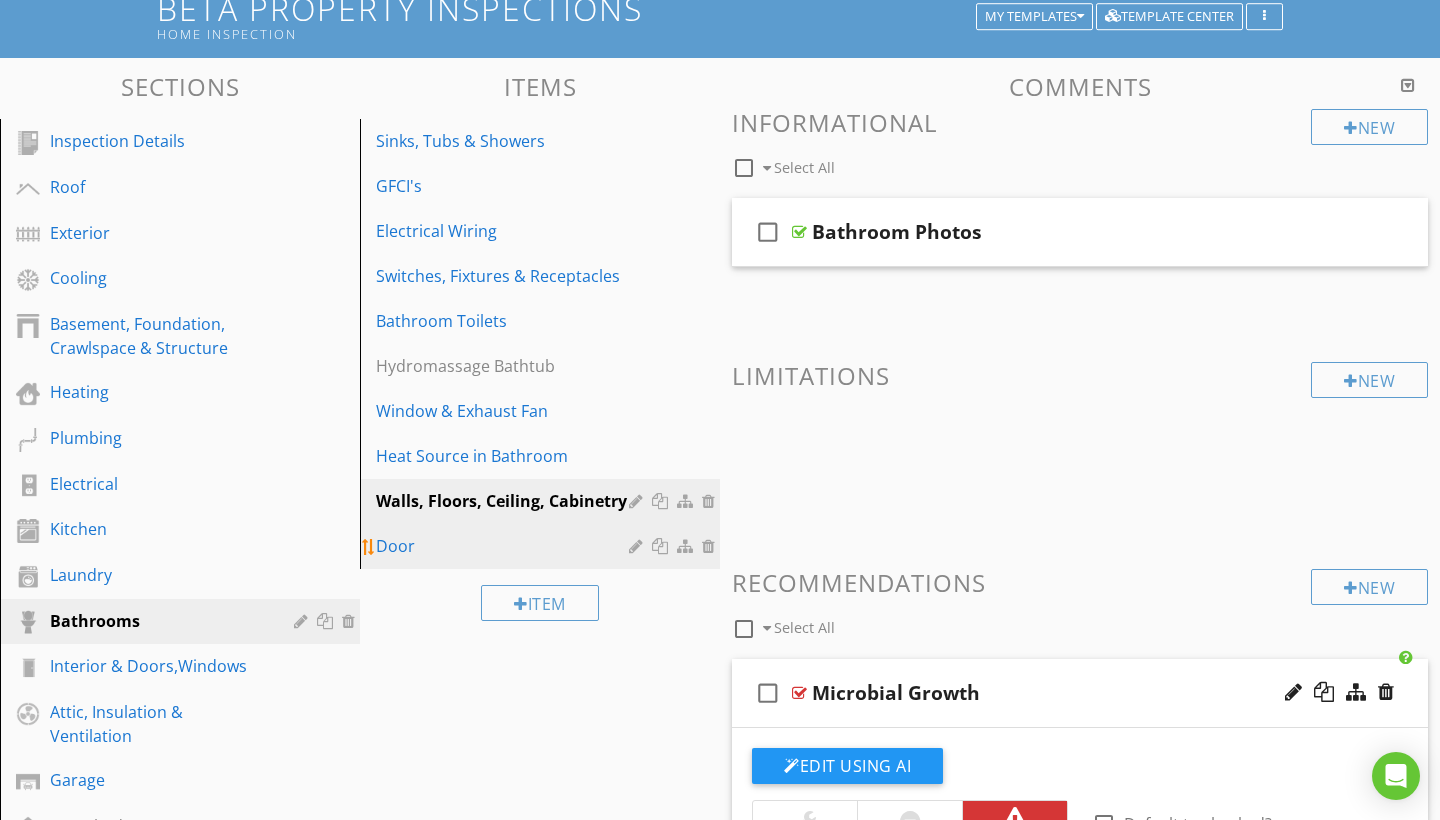 click on "Door" at bounding box center [505, 546] 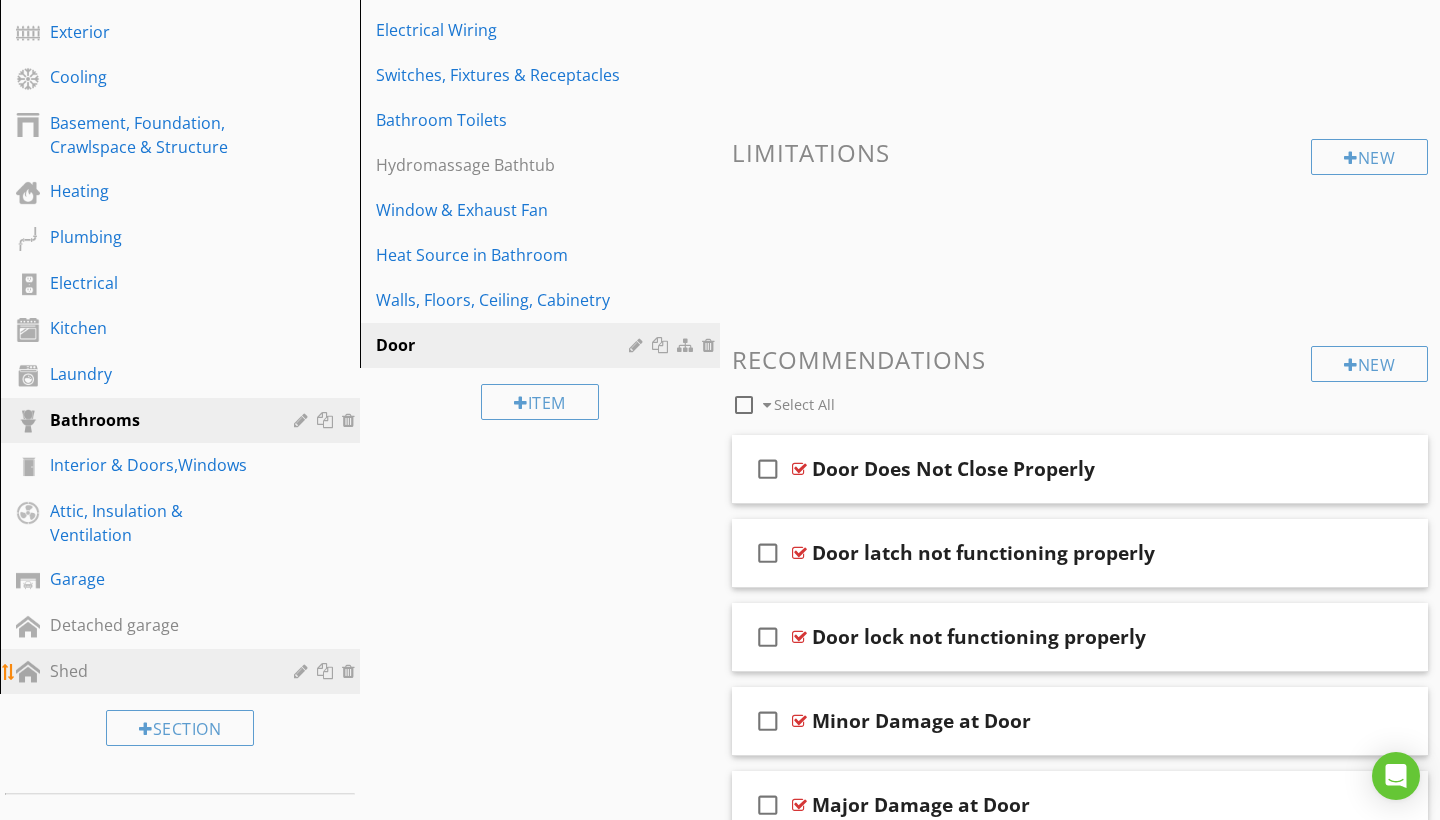 scroll, scrollTop: 342, scrollLeft: 0, axis: vertical 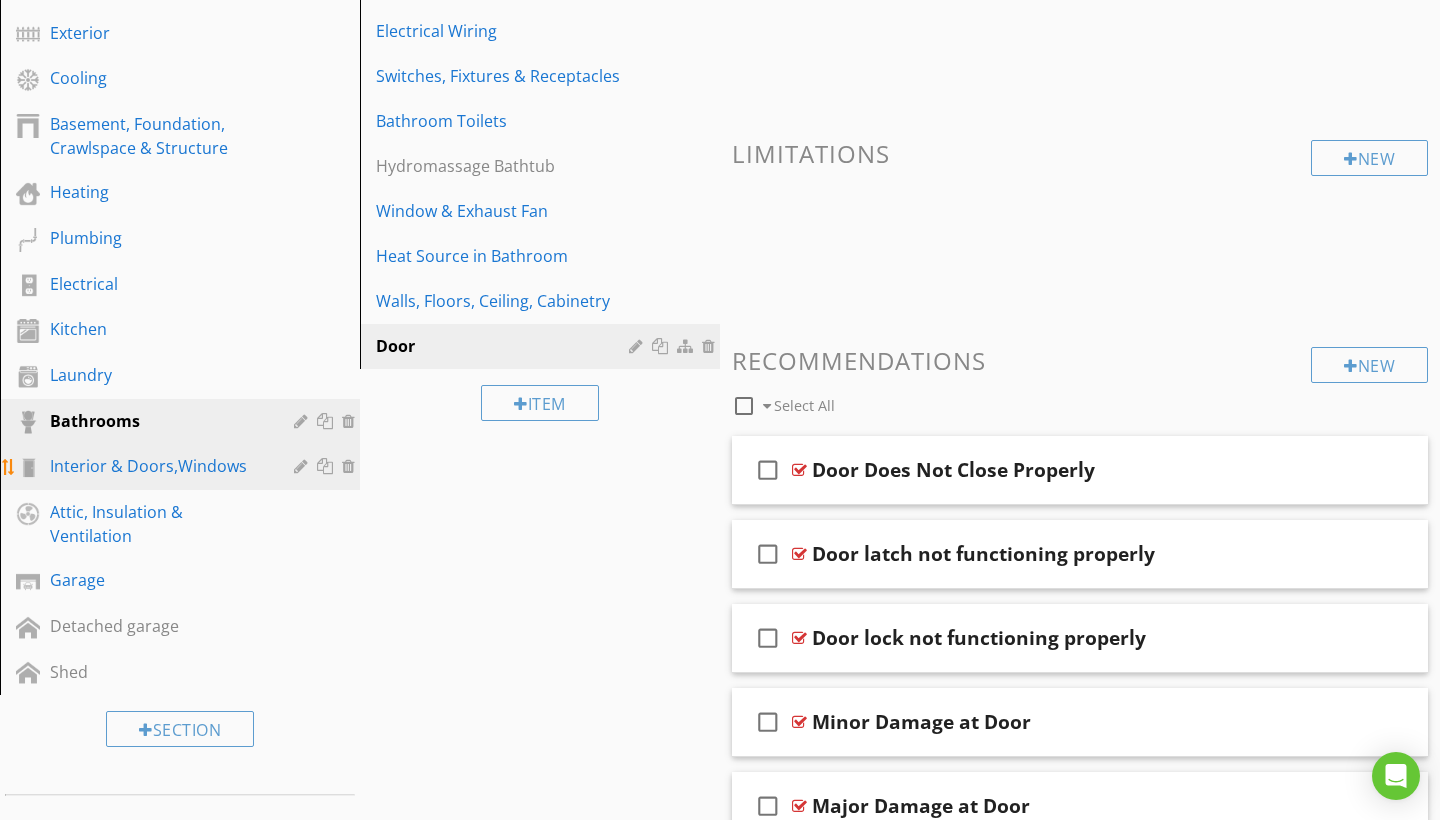 click on "Interior & Doors,Windows" at bounding box center [157, 466] 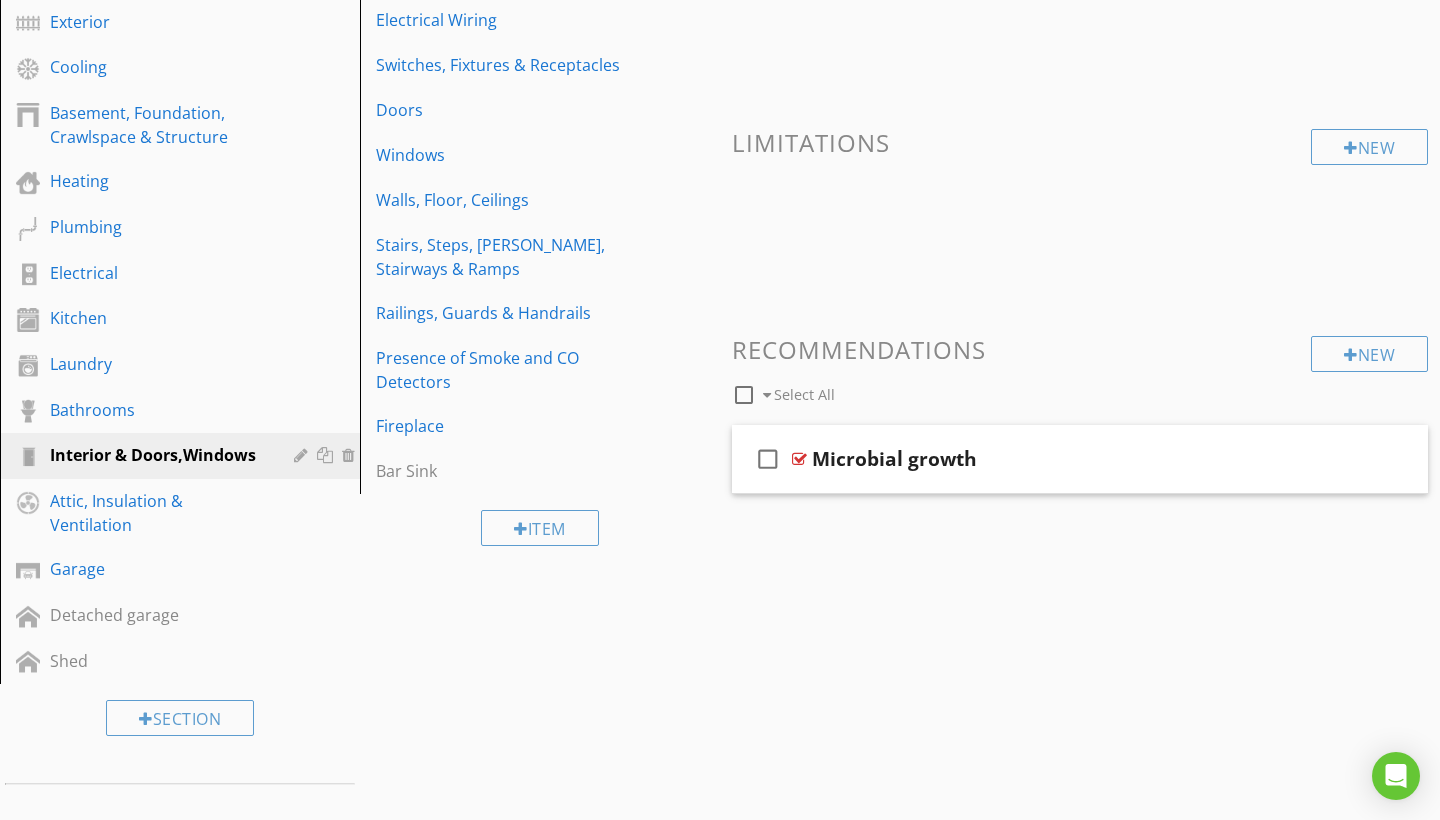 scroll, scrollTop: 352, scrollLeft: 0, axis: vertical 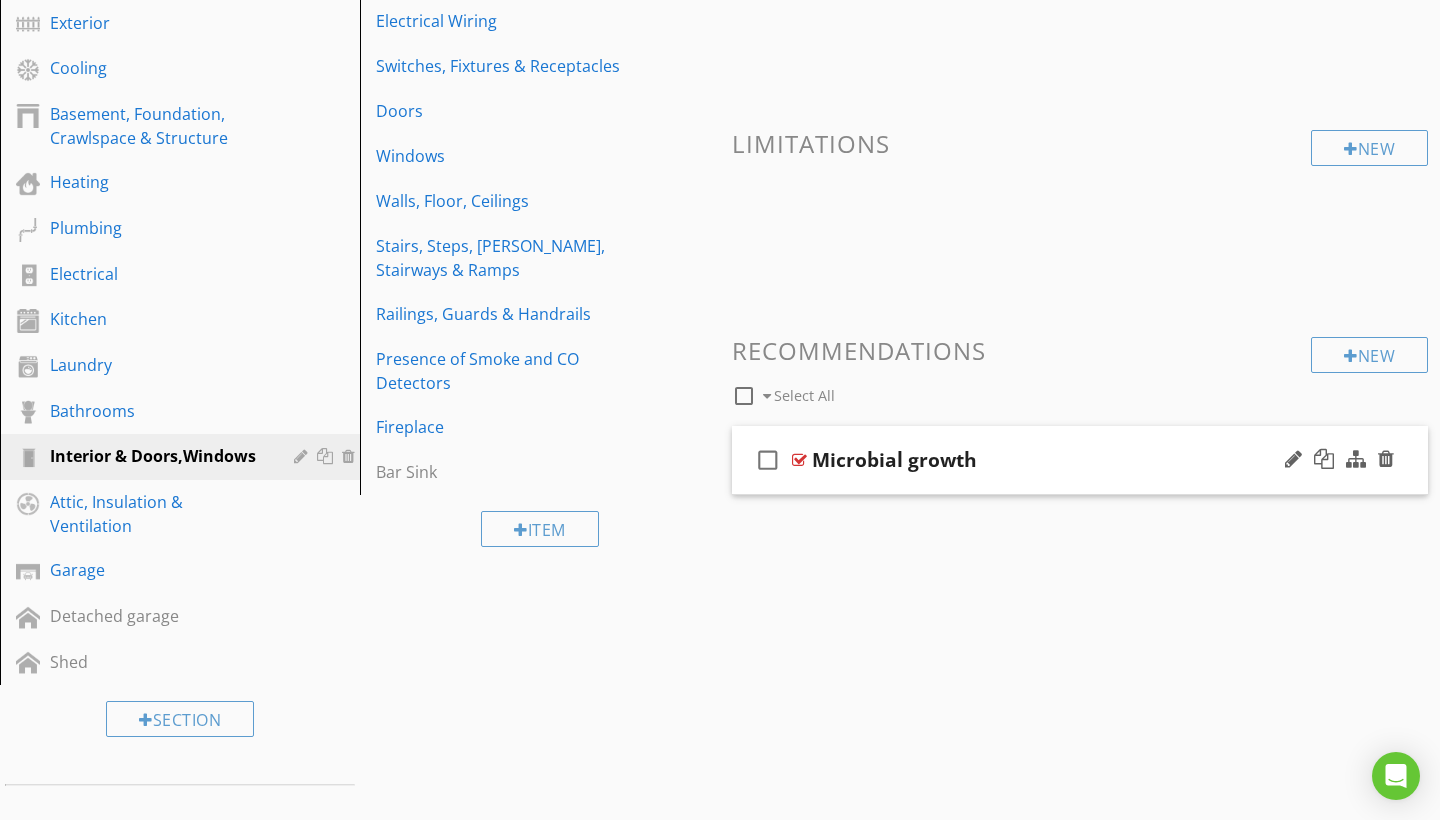 click at bounding box center (799, 460) 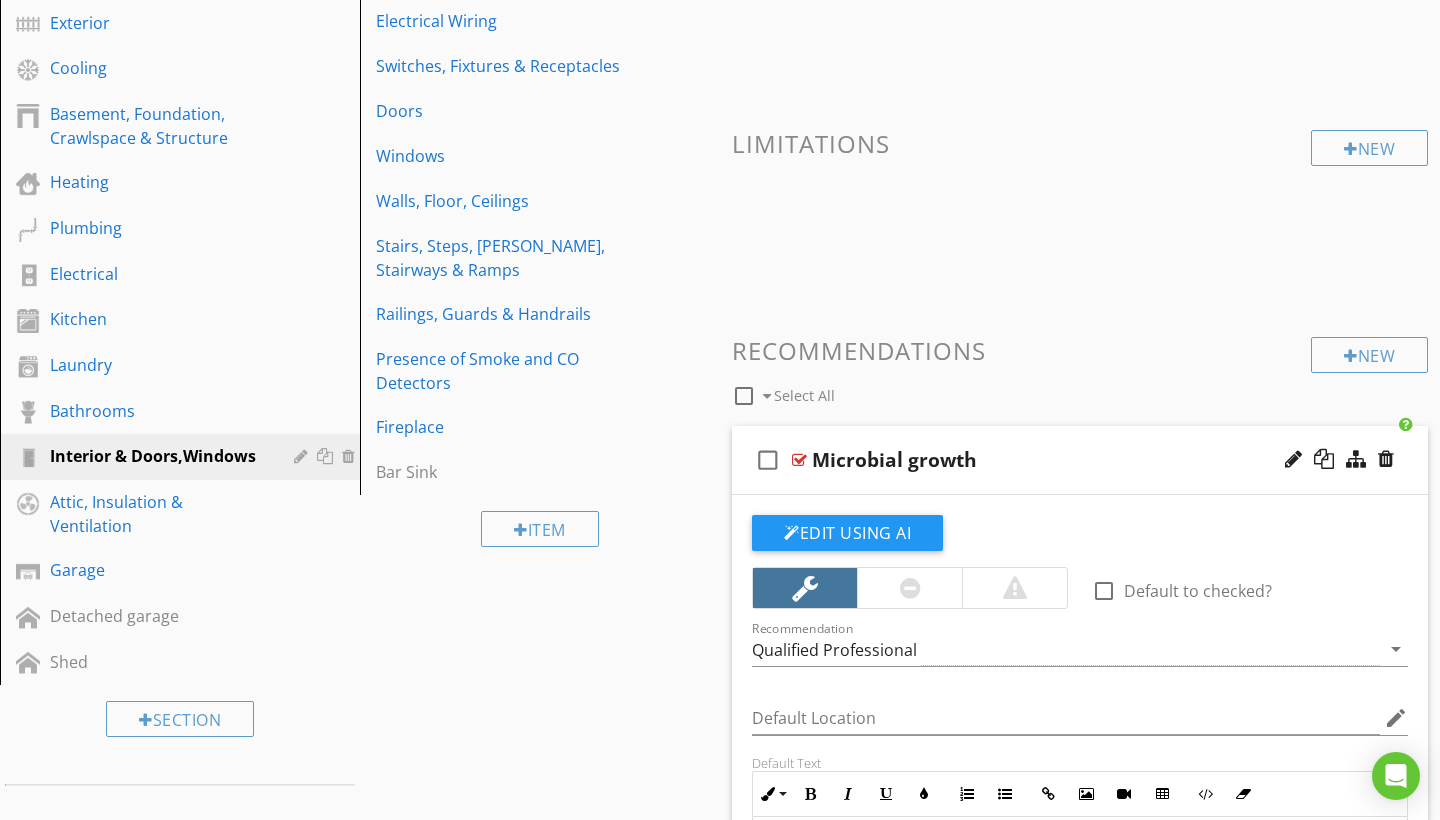 click at bounding box center (1014, 588) 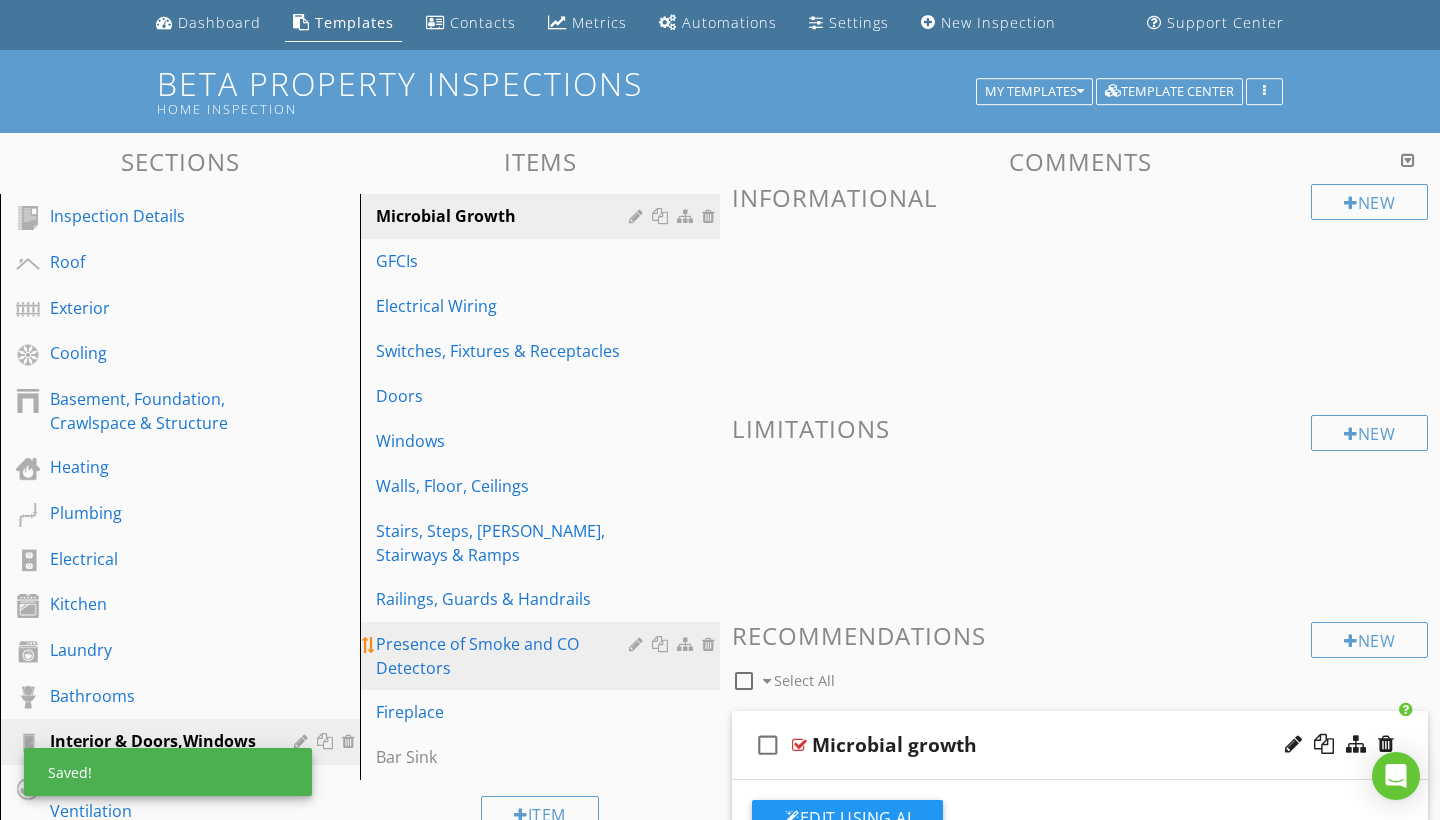 scroll, scrollTop: 65, scrollLeft: 0, axis: vertical 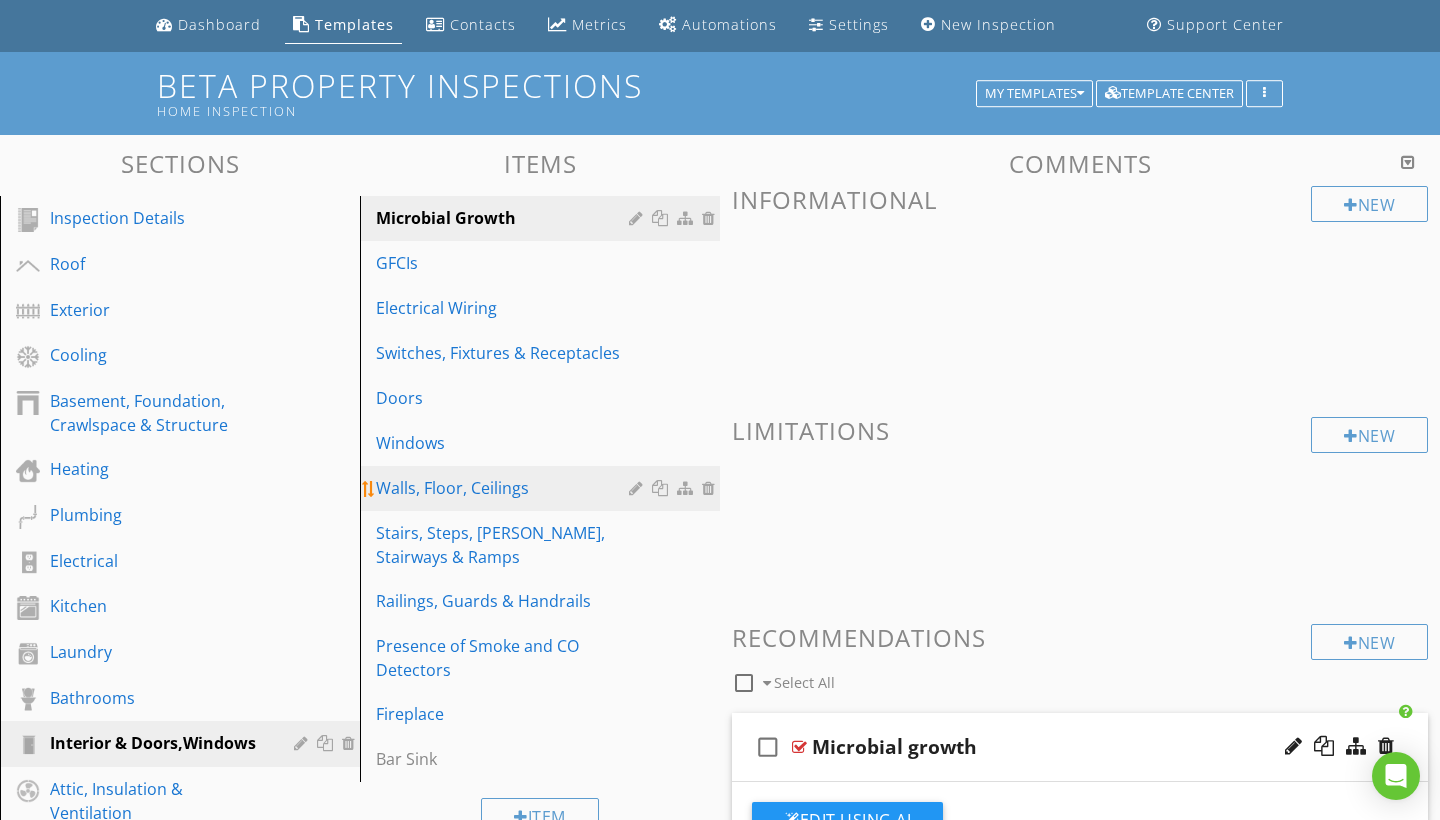 click on "Walls, Floor, Ceilings" at bounding box center [505, 488] 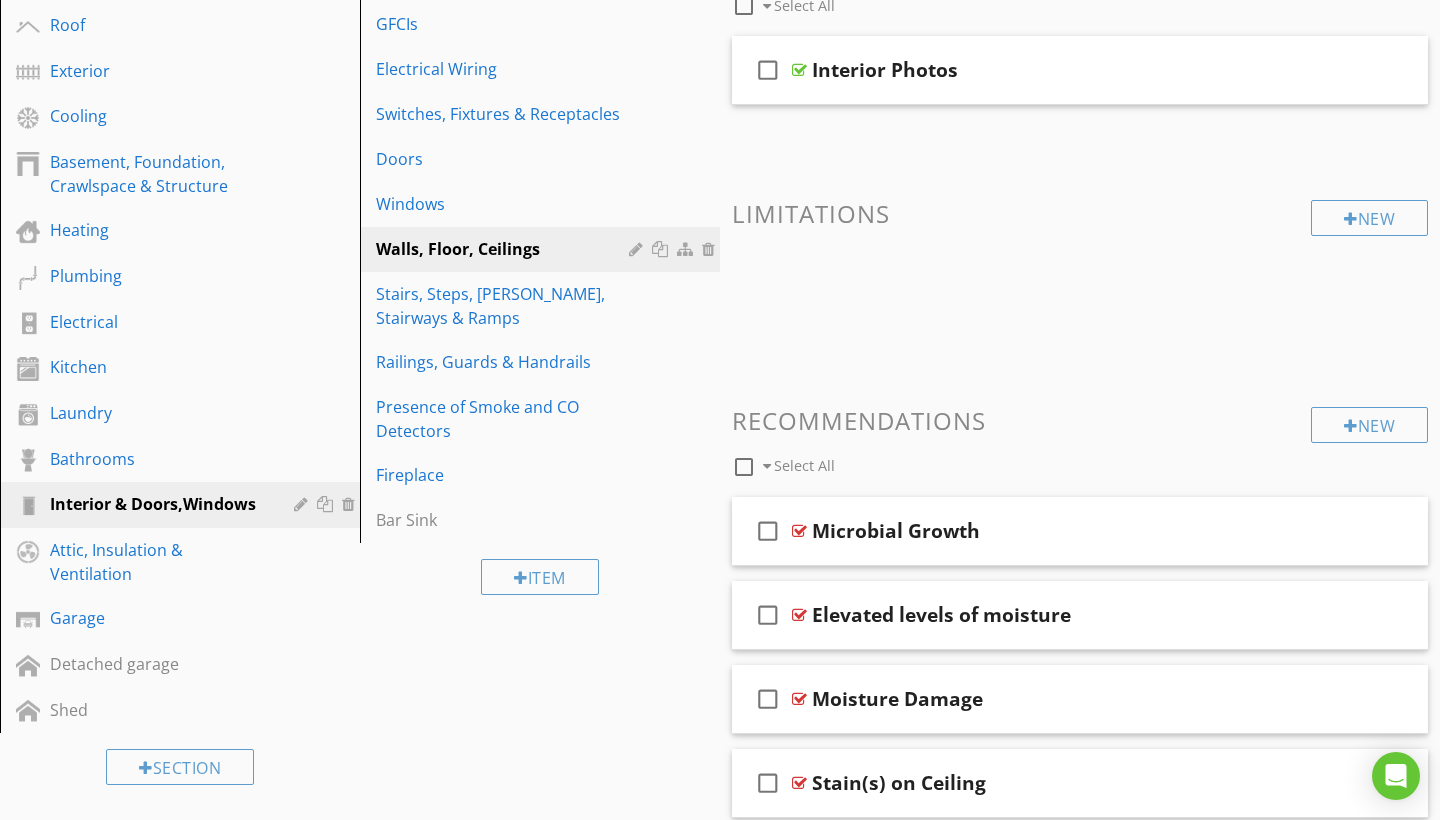 scroll, scrollTop: 303, scrollLeft: 0, axis: vertical 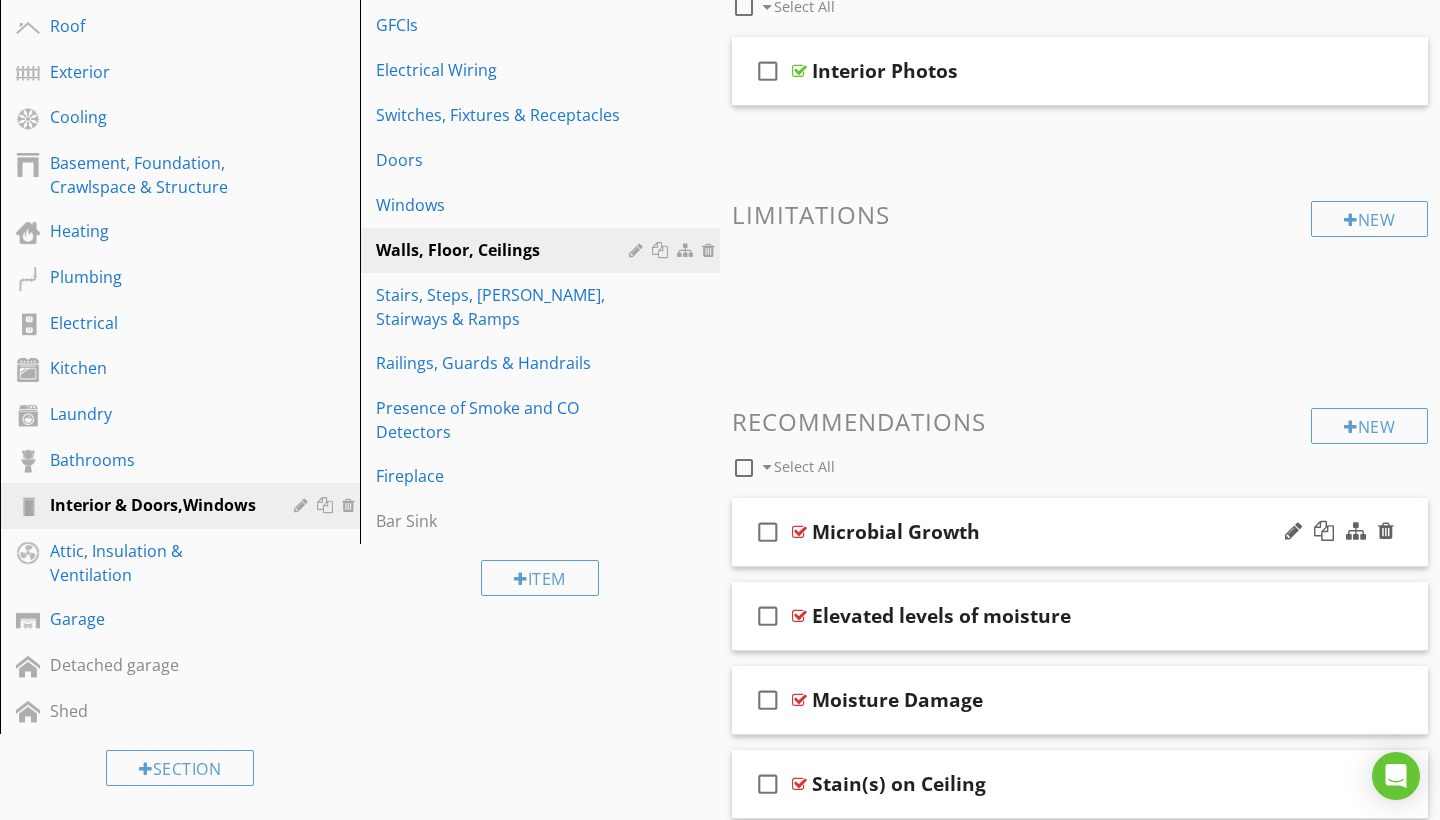 click at bounding box center [799, 532] 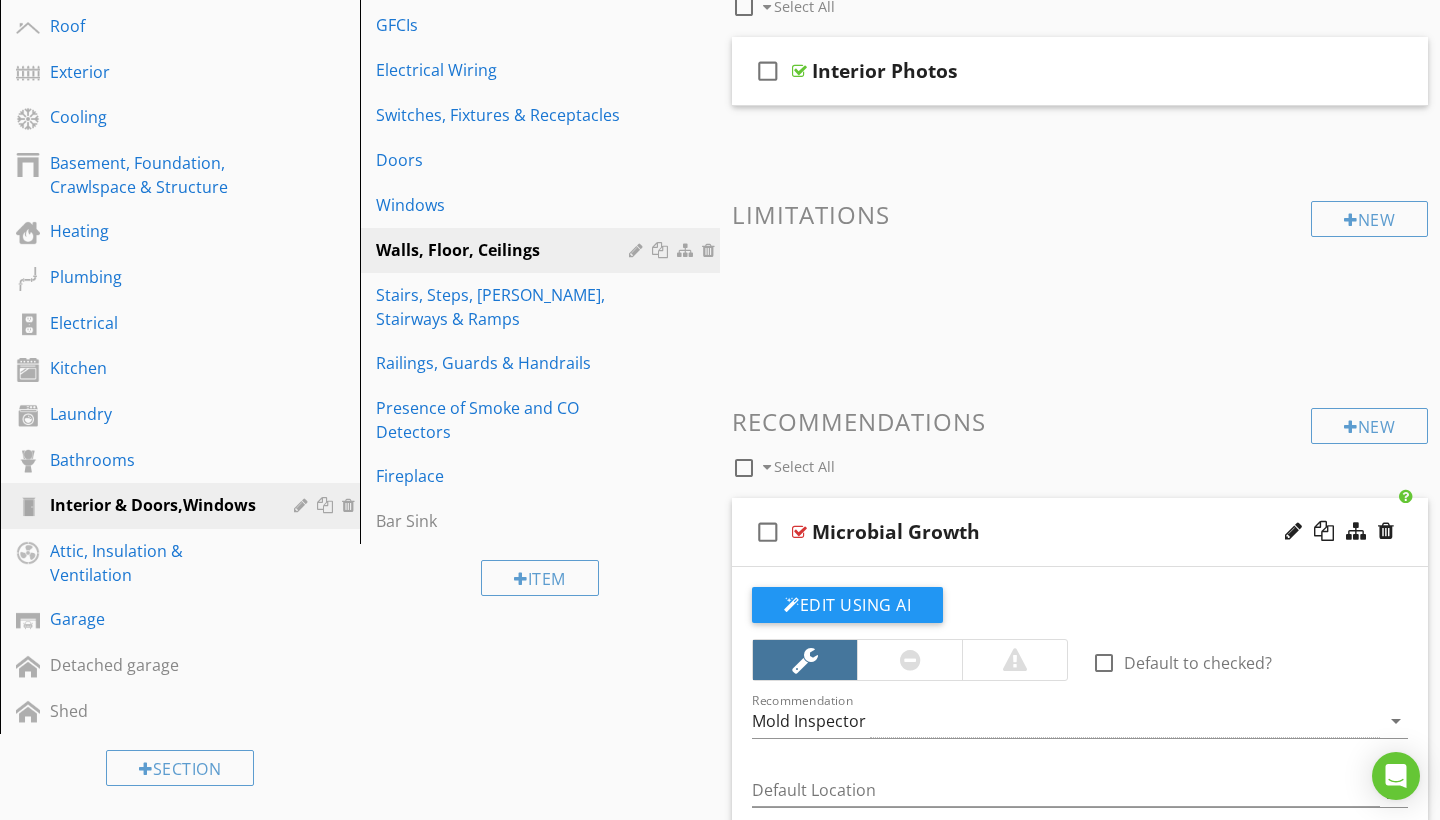 click at bounding box center [1015, 660] 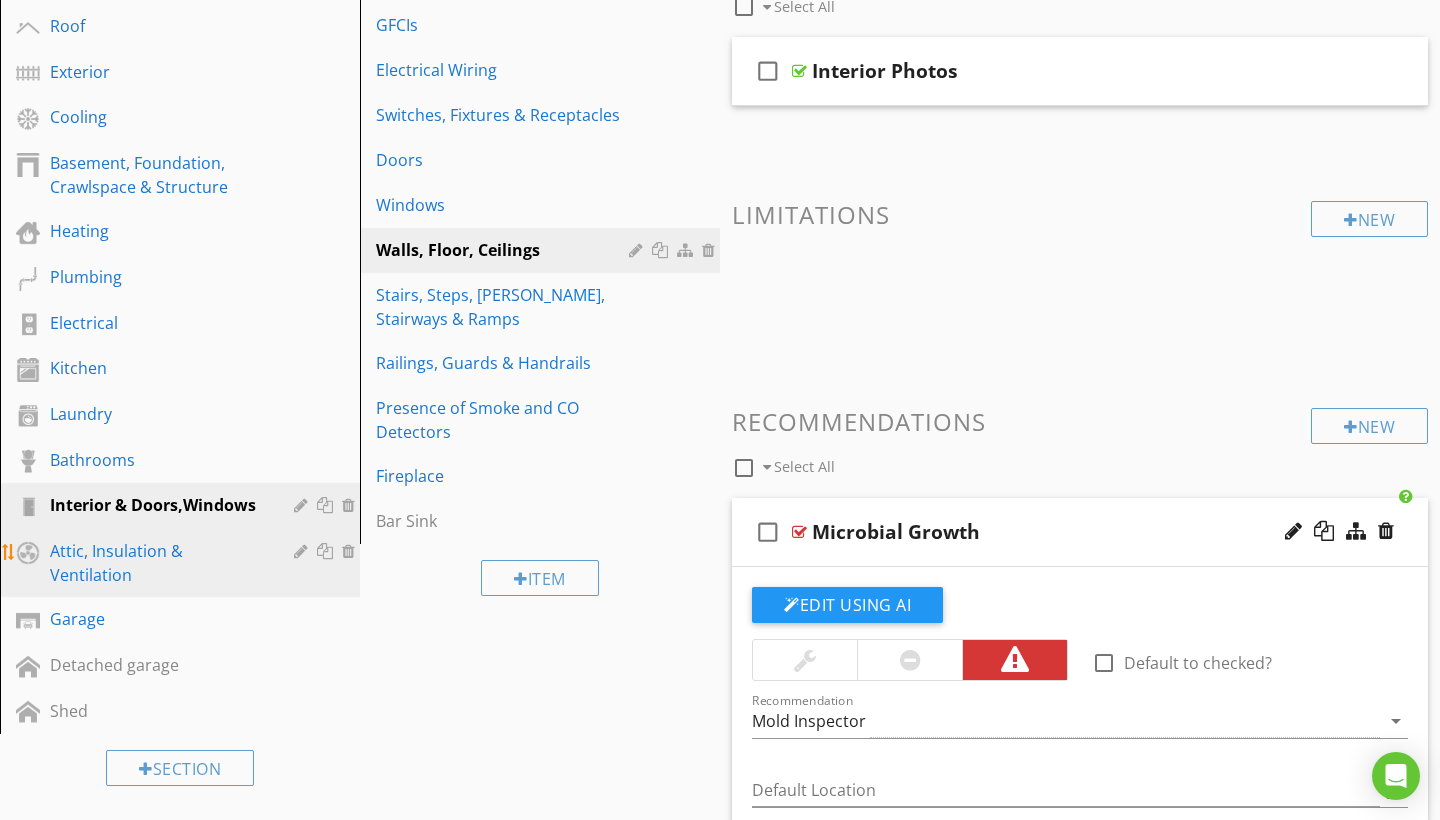 click on "Attic, Insulation & Ventilation" at bounding box center (157, 563) 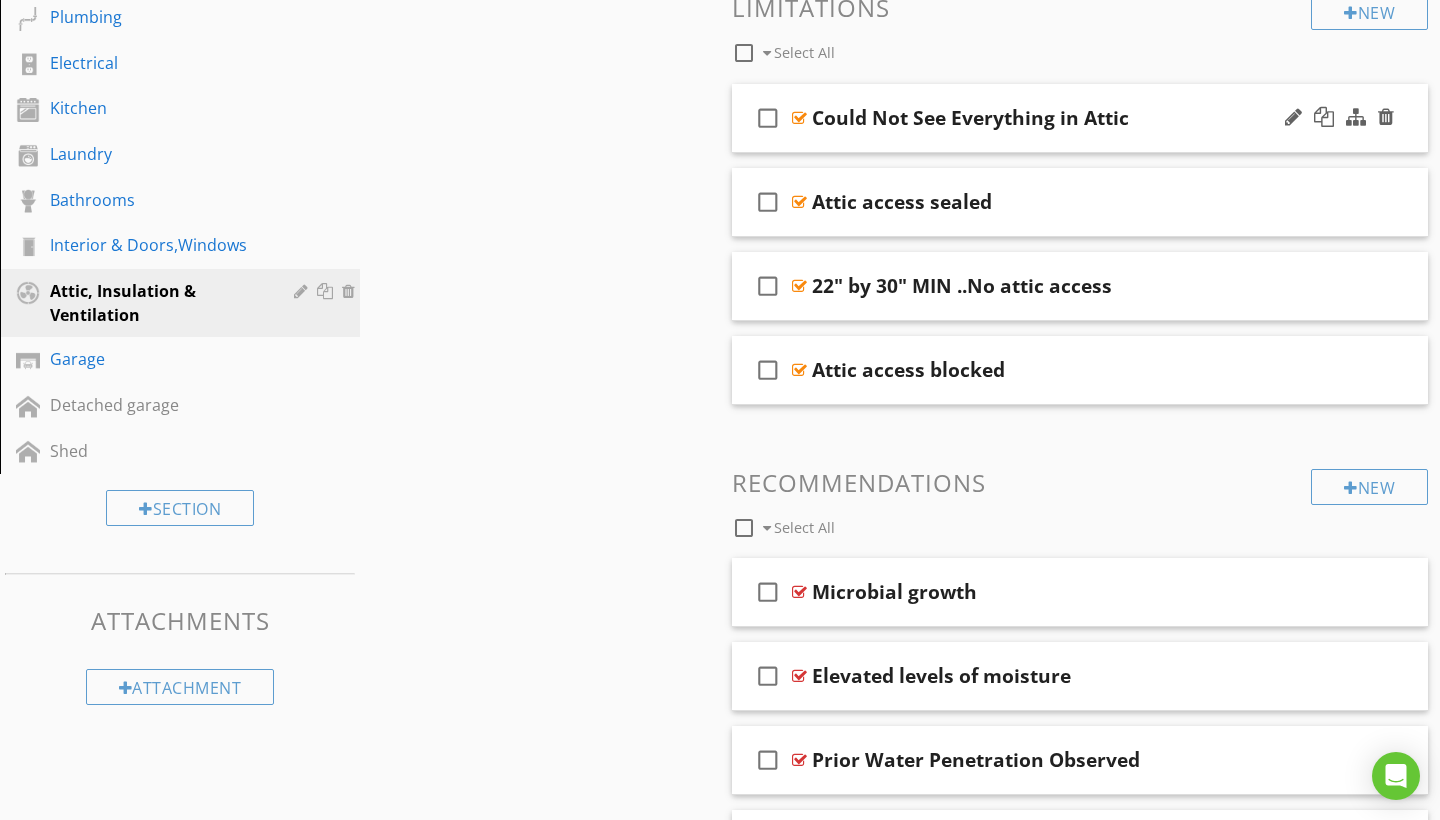 scroll, scrollTop: 561, scrollLeft: 0, axis: vertical 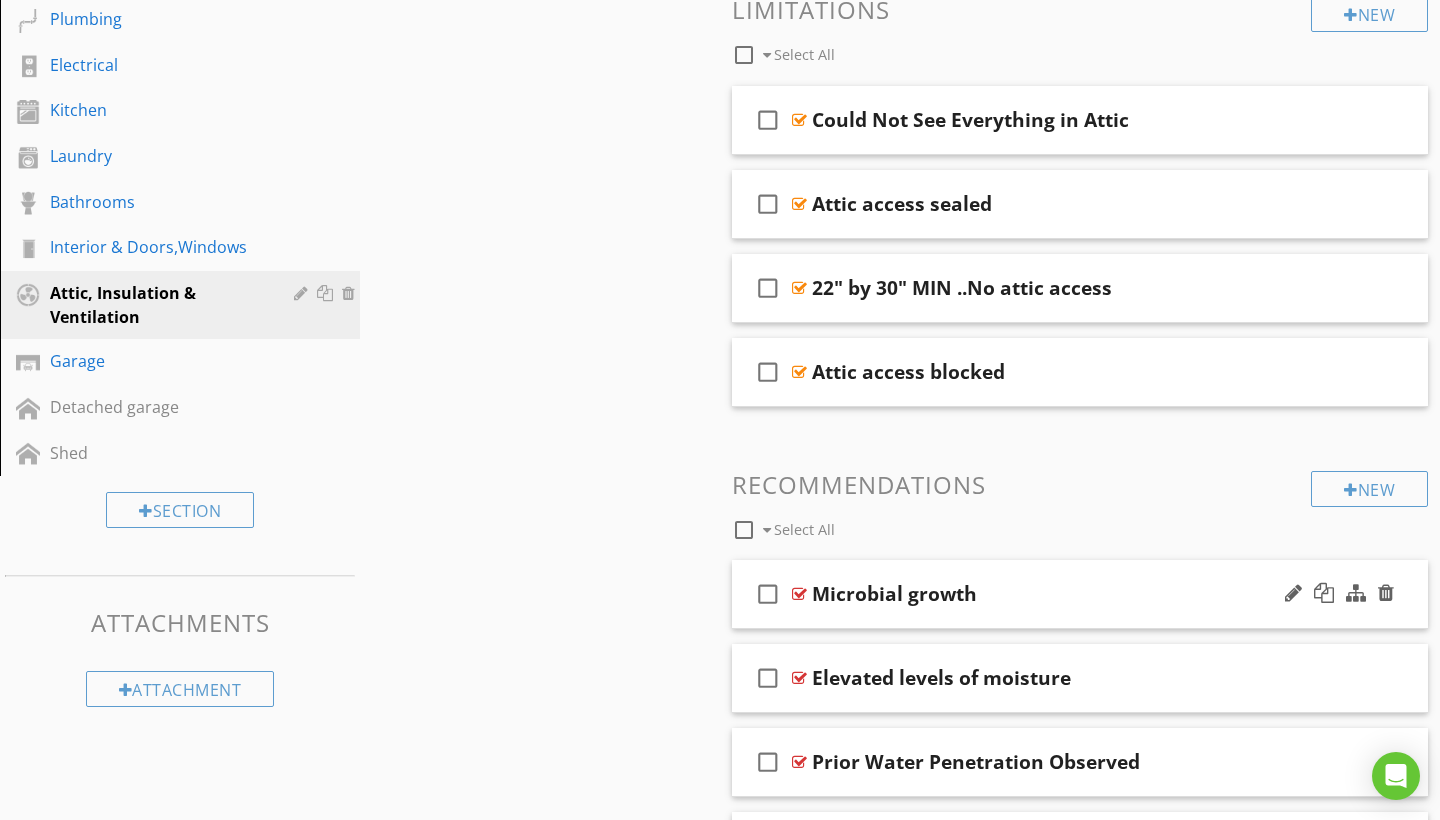 click at bounding box center (799, 594) 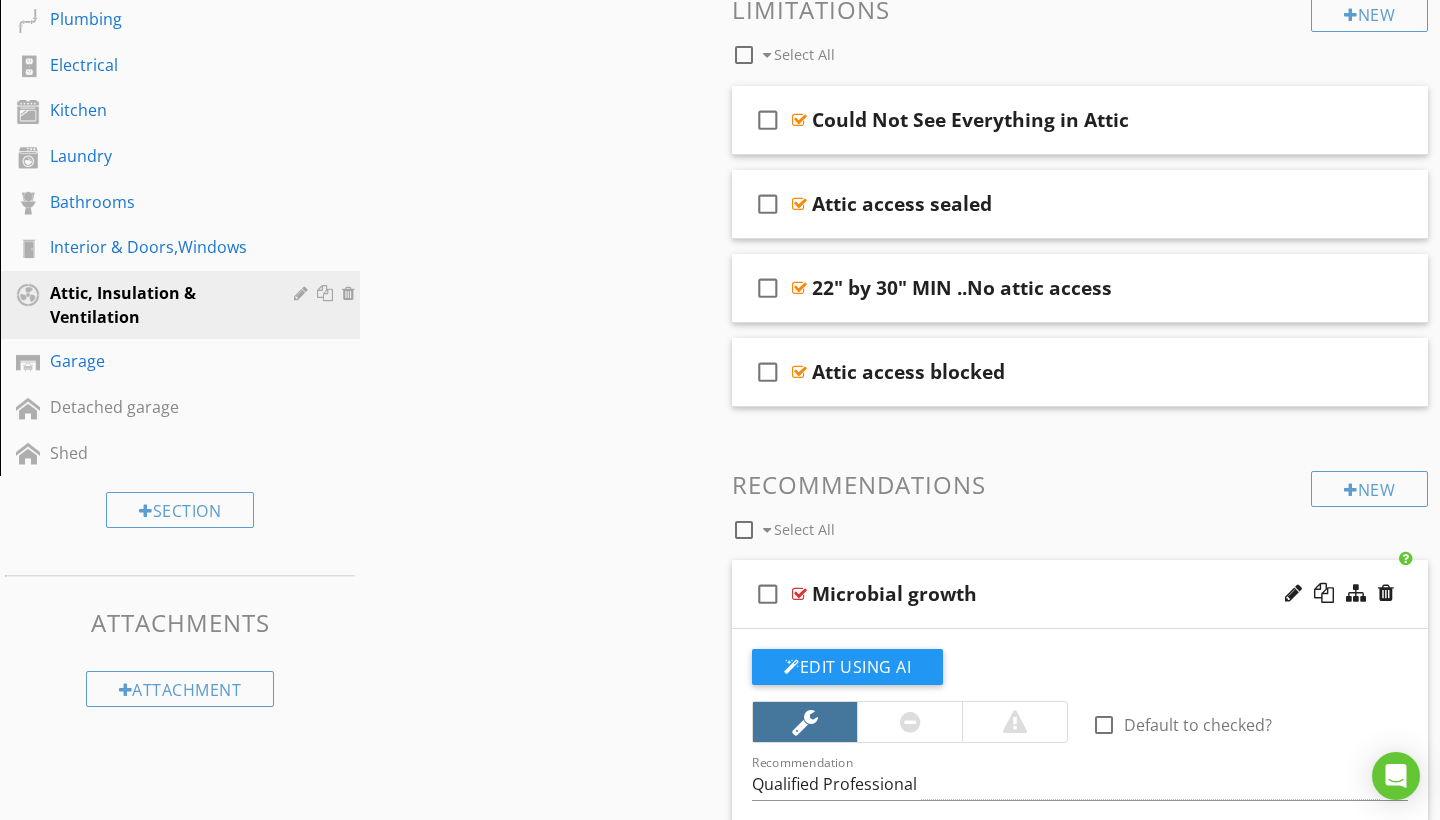 click at bounding box center [1015, 722] 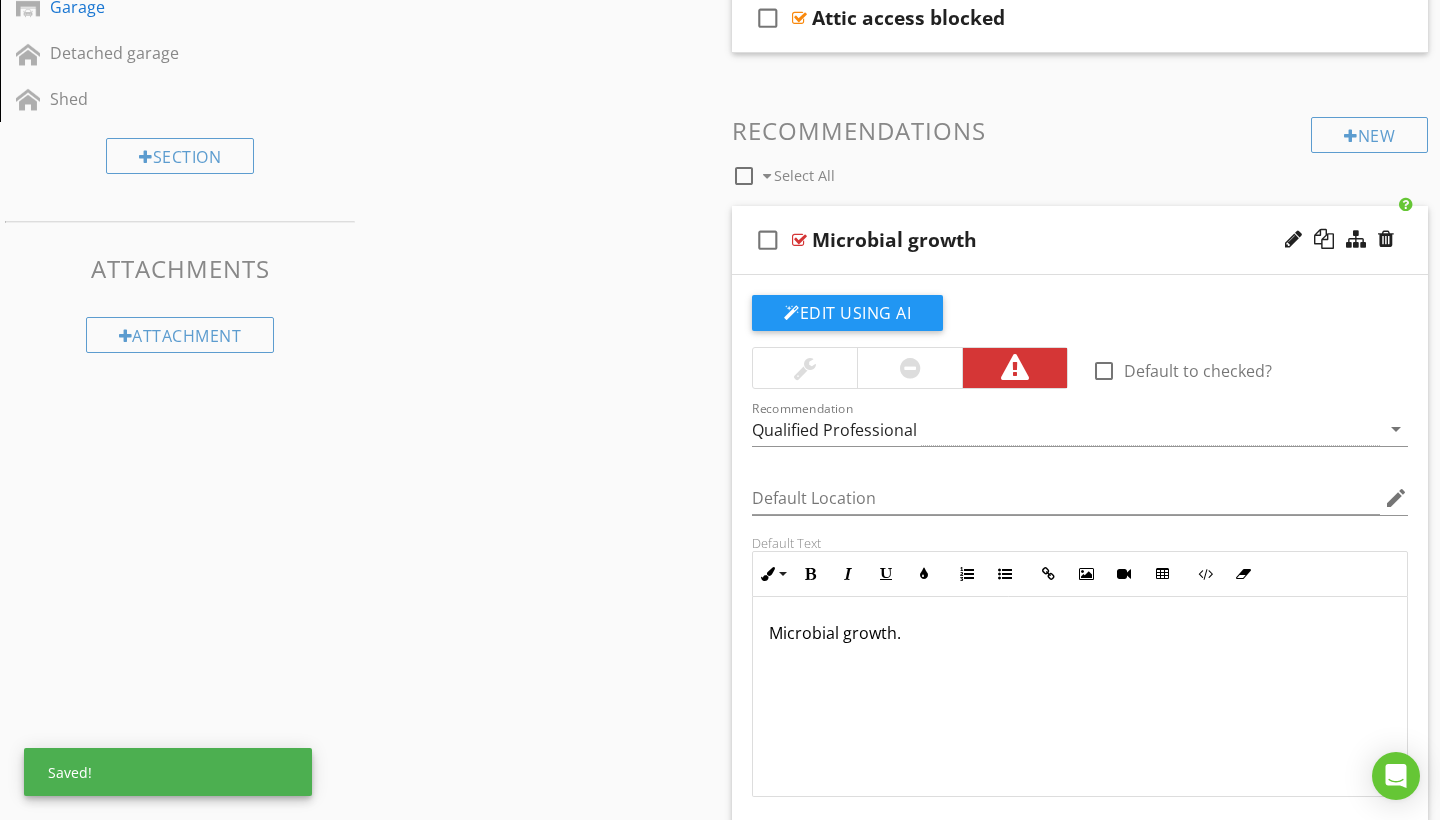 scroll, scrollTop: 917, scrollLeft: 0, axis: vertical 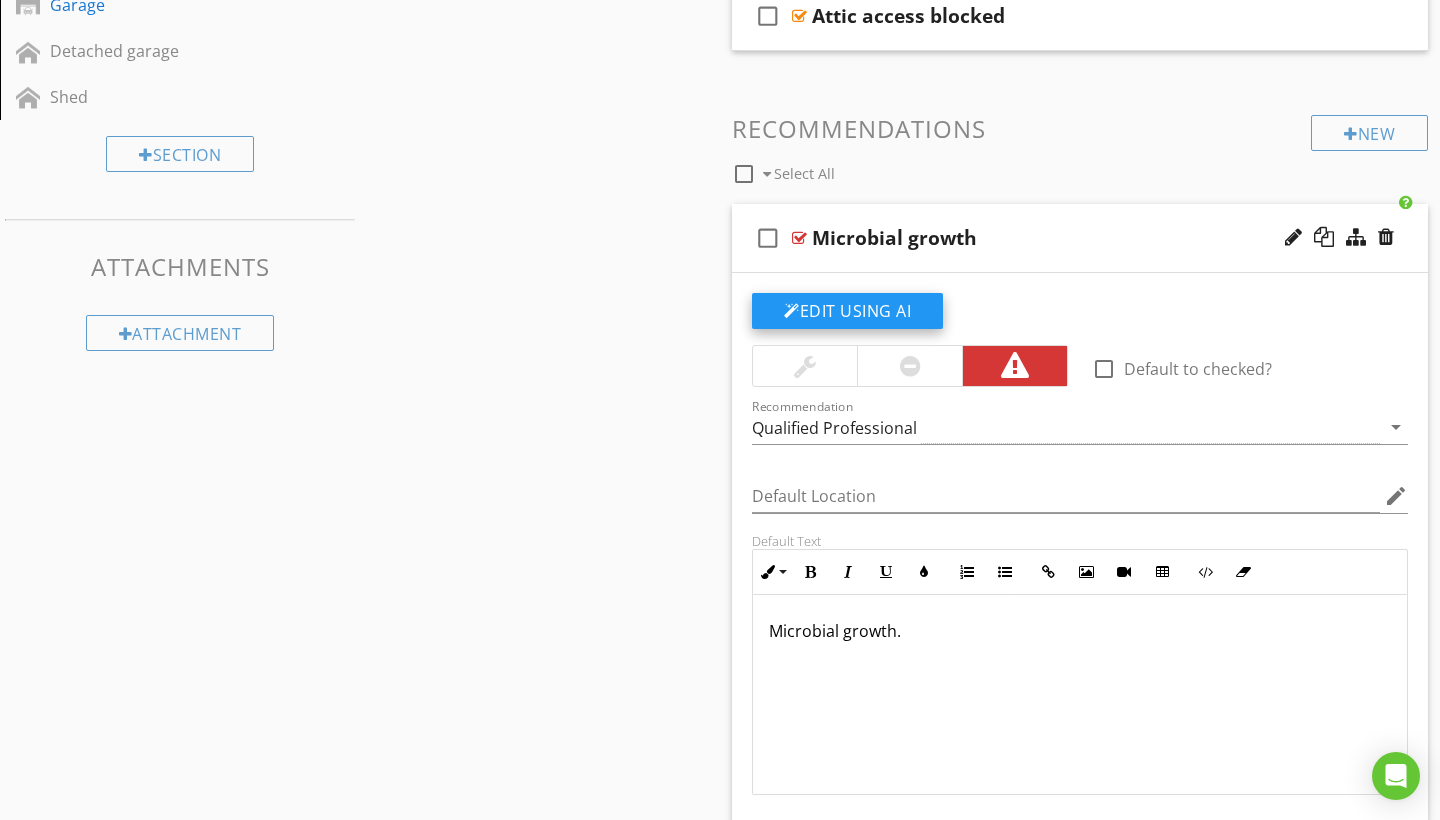 click on "Edit Using AI" at bounding box center (847, 311) 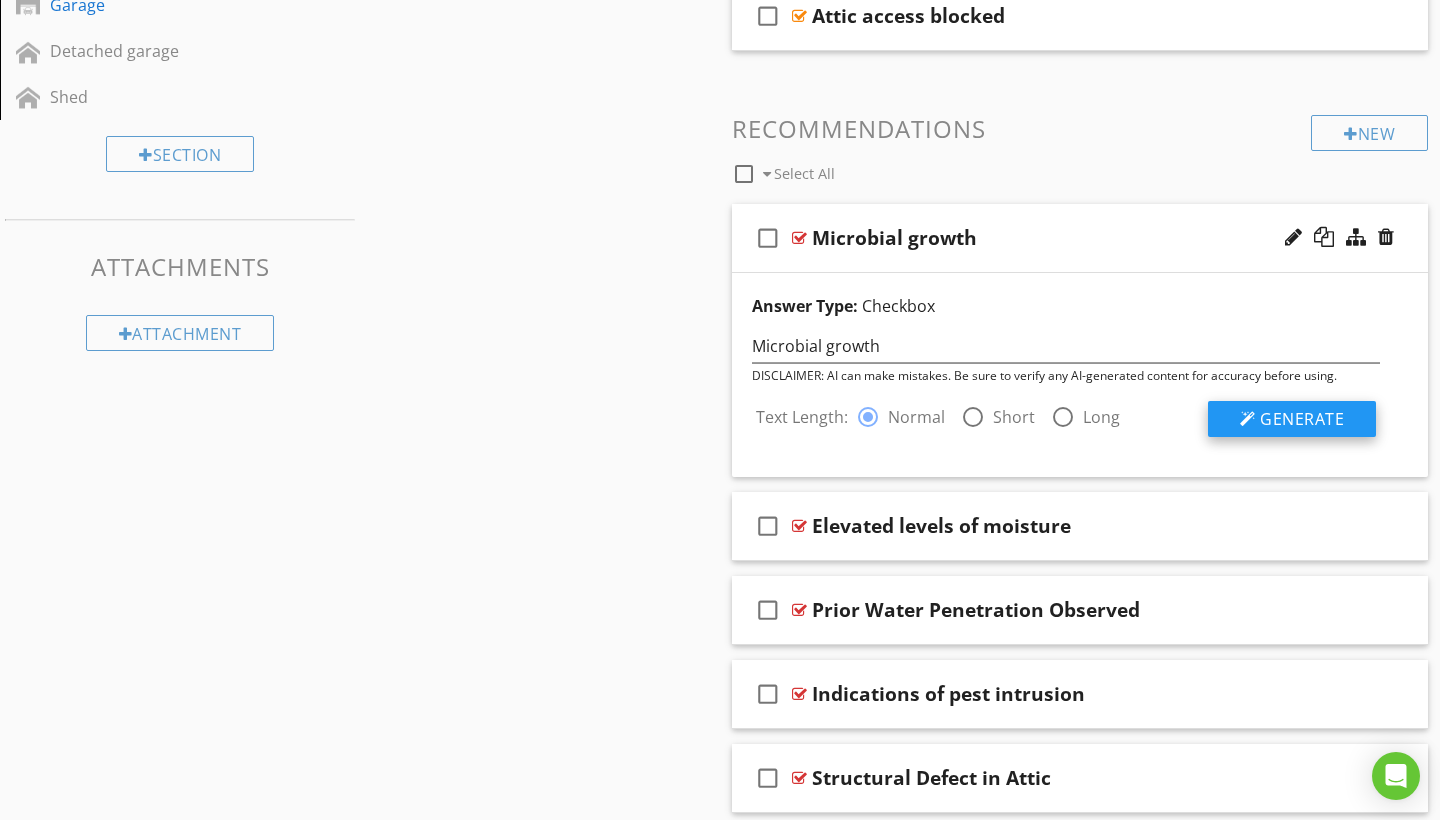 click on "Generate" at bounding box center (1292, 419) 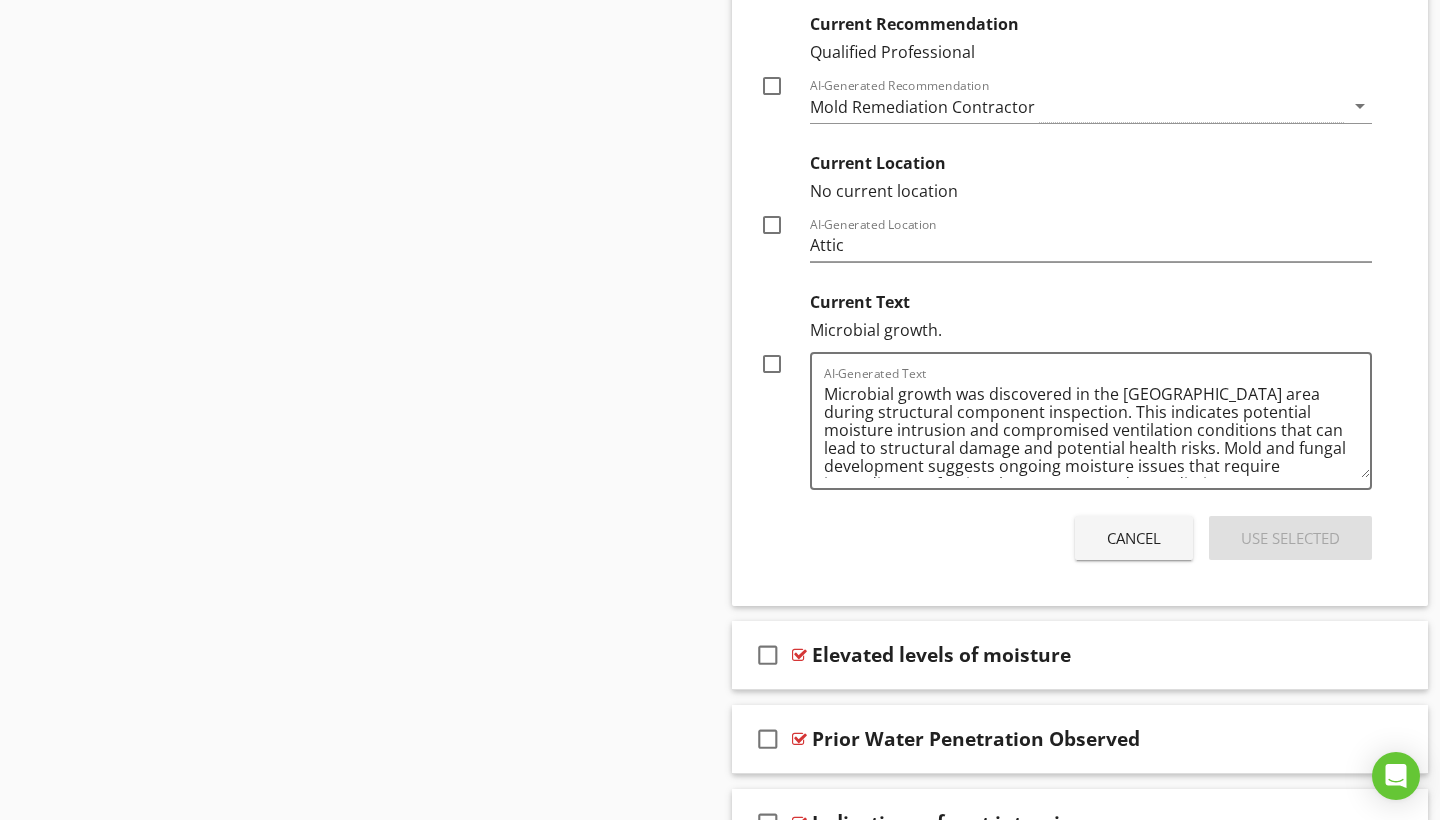 scroll, scrollTop: 1550, scrollLeft: 0, axis: vertical 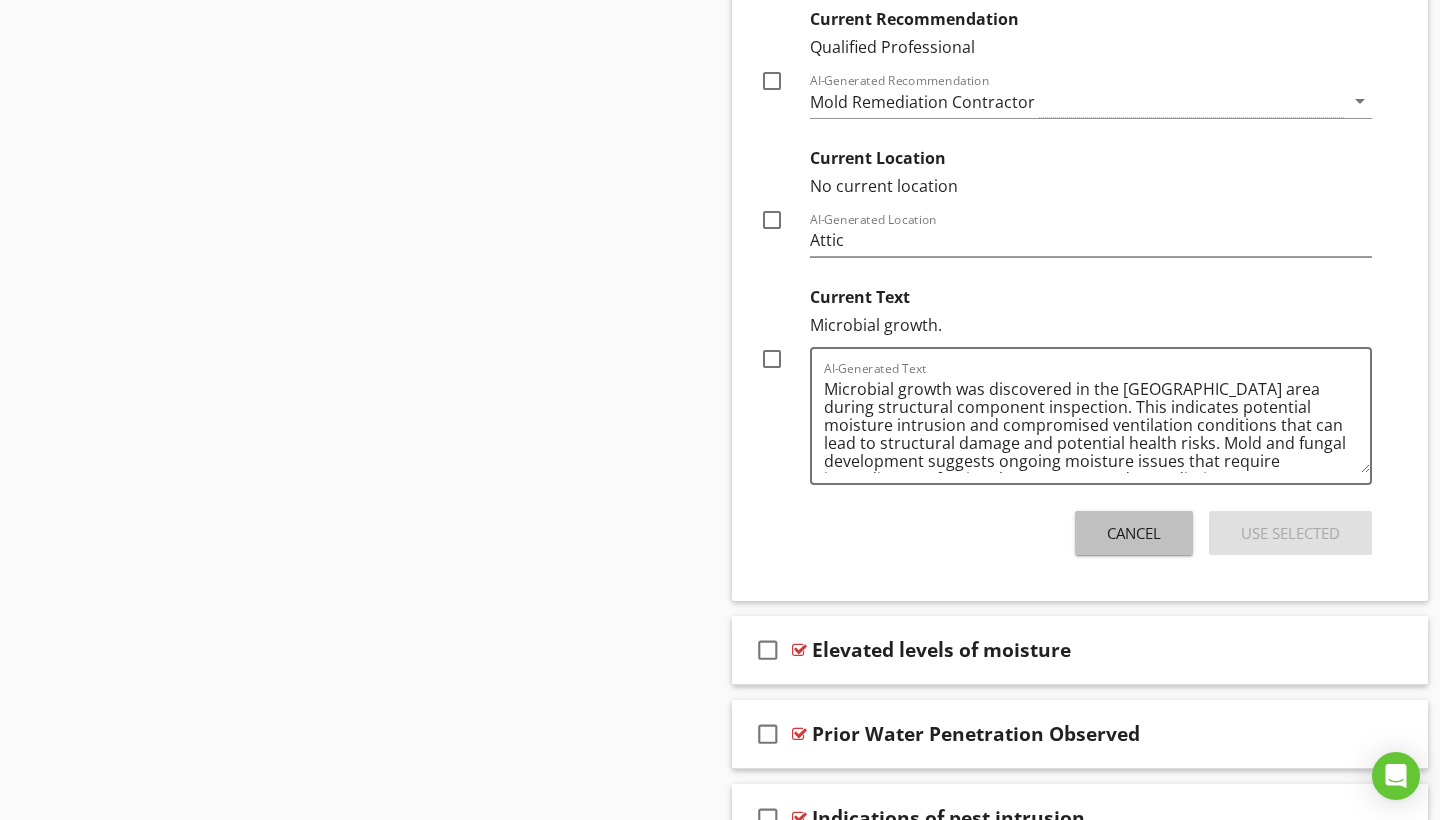 click on "Cancel" at bounding box center (1134, 533) 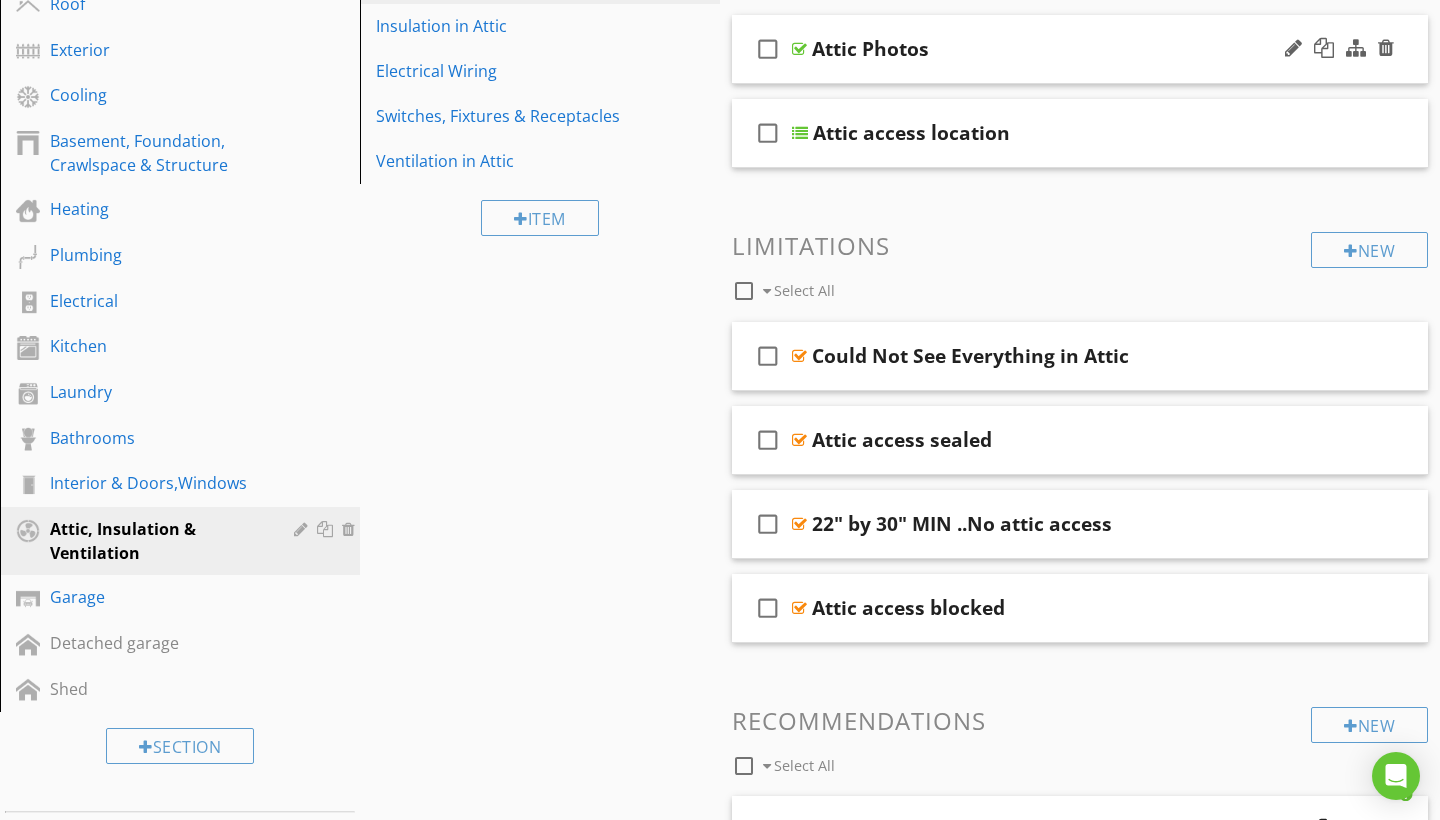 scroll, scrollTop: 329, scrollLeft: 0, axis: vertical 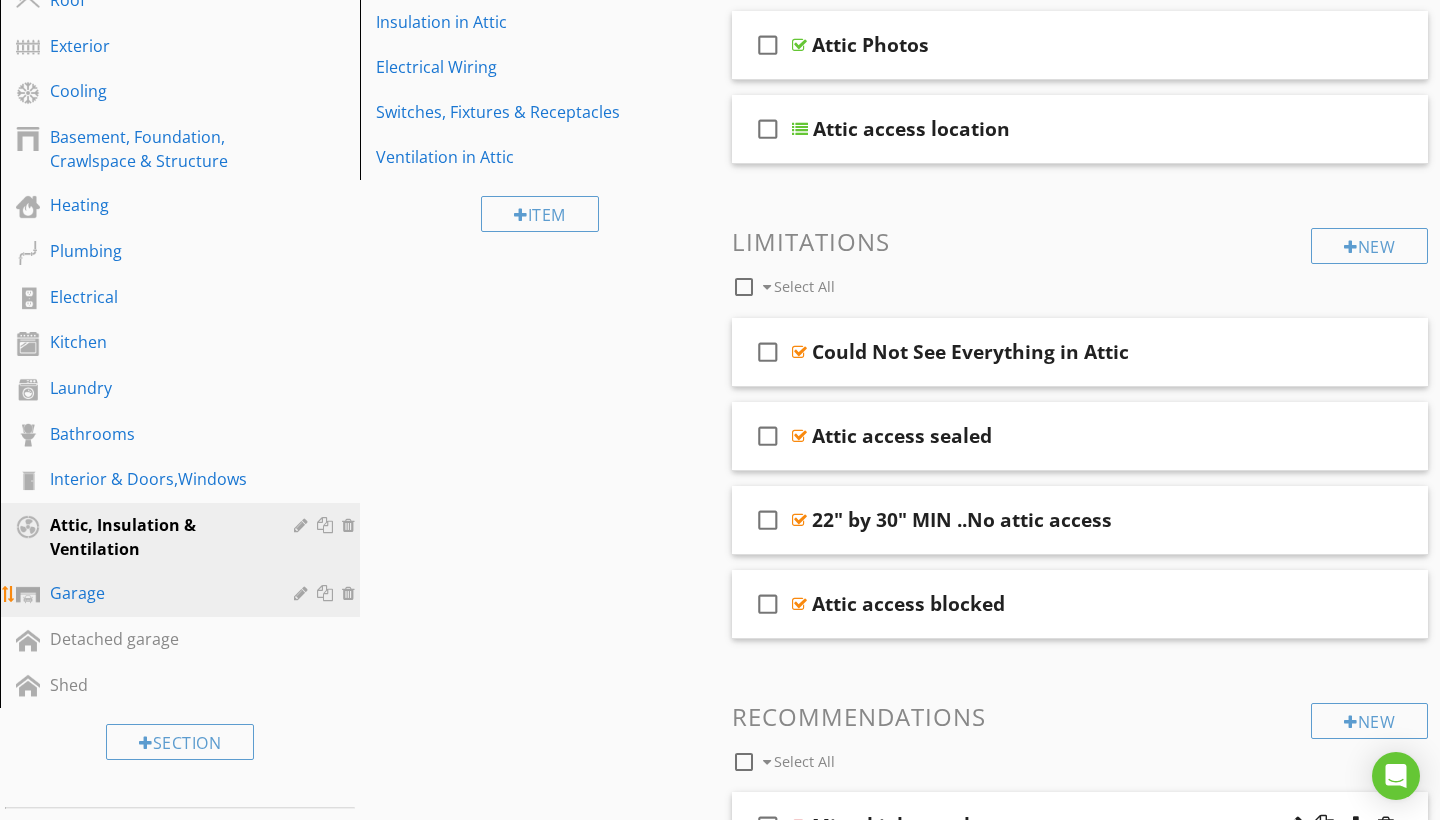 click on "Garage" at bounding box center (157, 593) 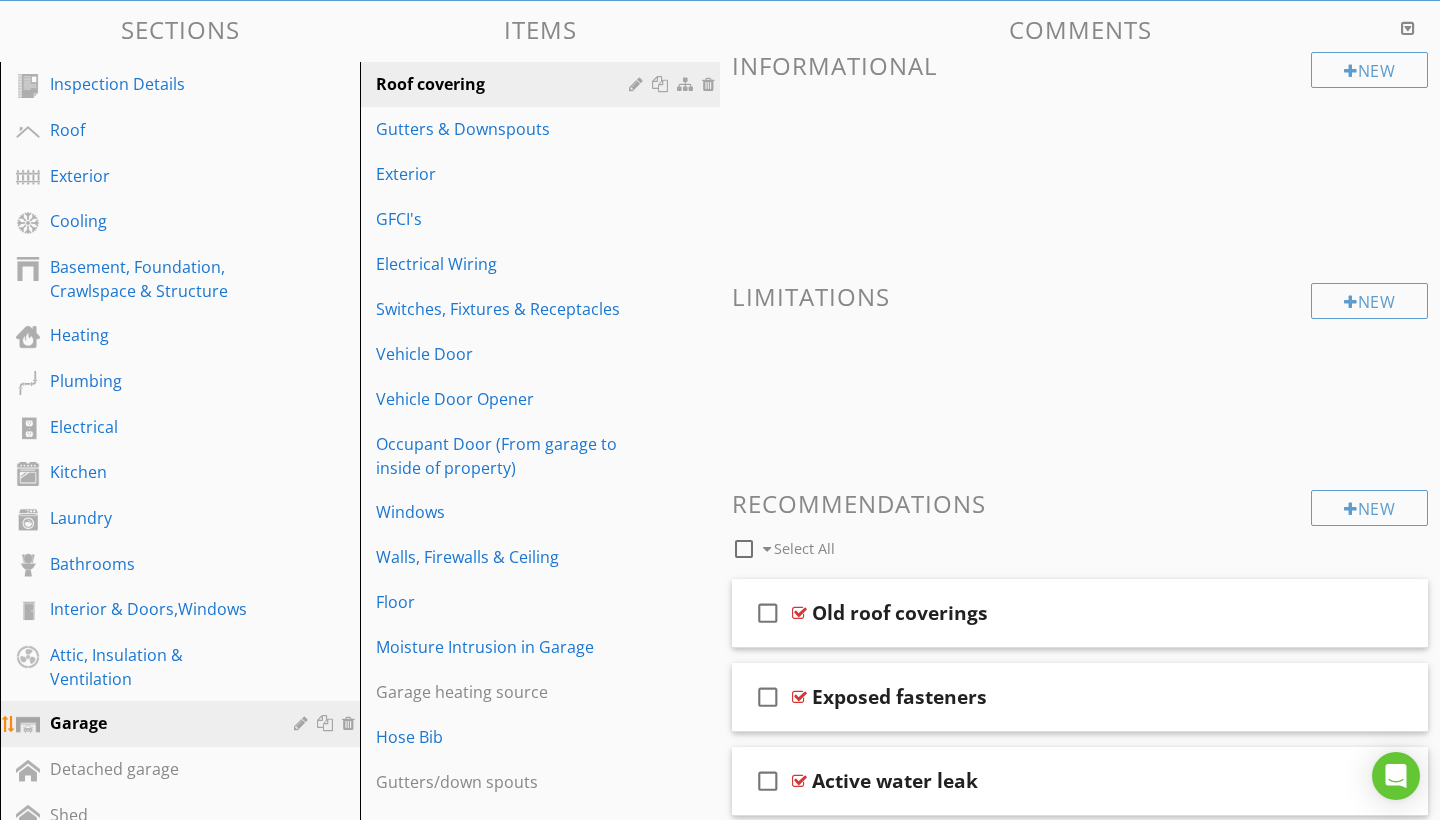 scroll, scrollTop: 199, scrollLeft: 0, axis: vertical 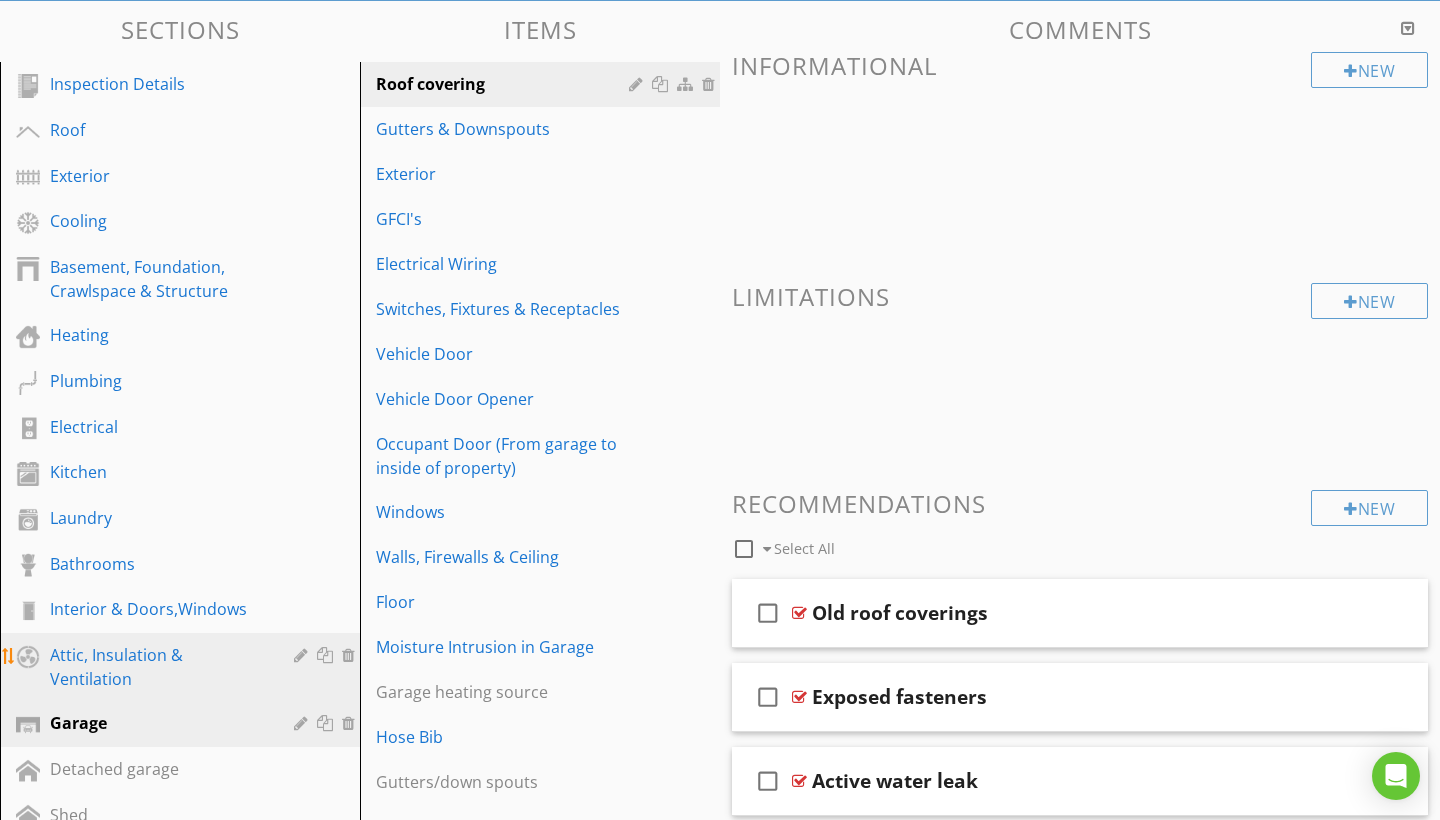 click on "Attic, Insulation & Ventilation" at bounding box center (157, 667) 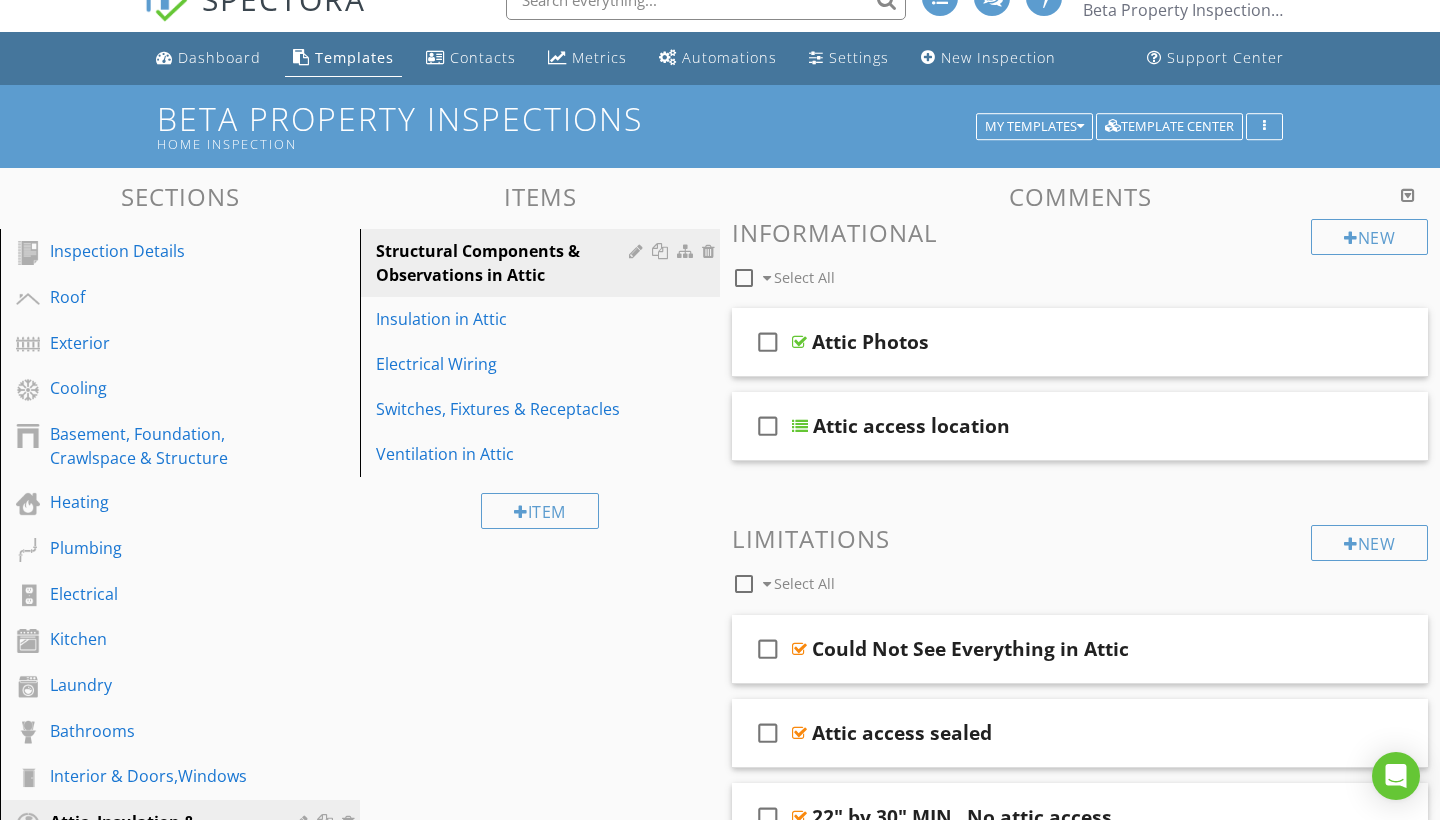 scroll, scrollTop: 31, scrollLeft: 0, axis: vertical 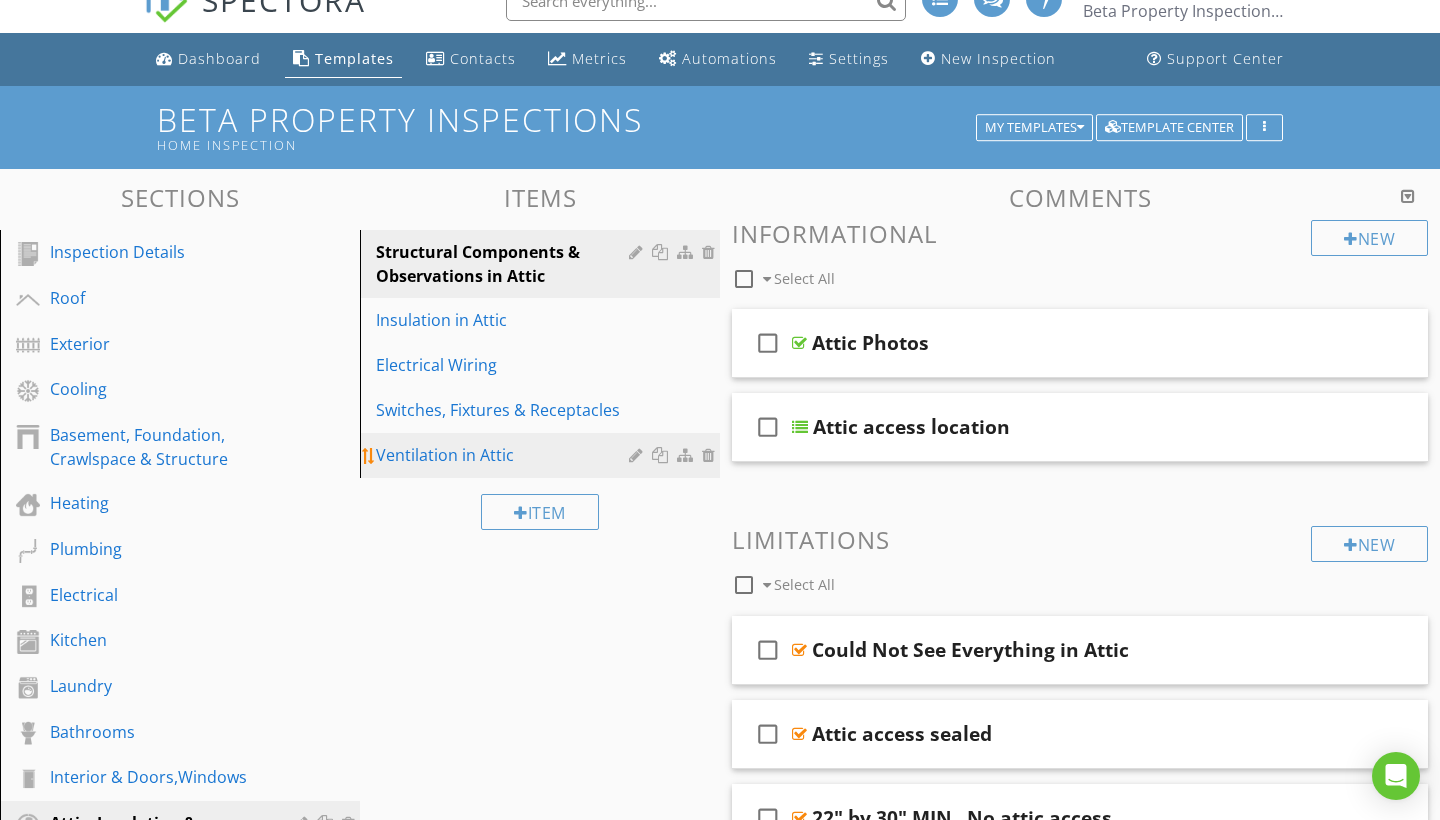 click on "Ventilation in Attic" at bounding box center (543, 455) 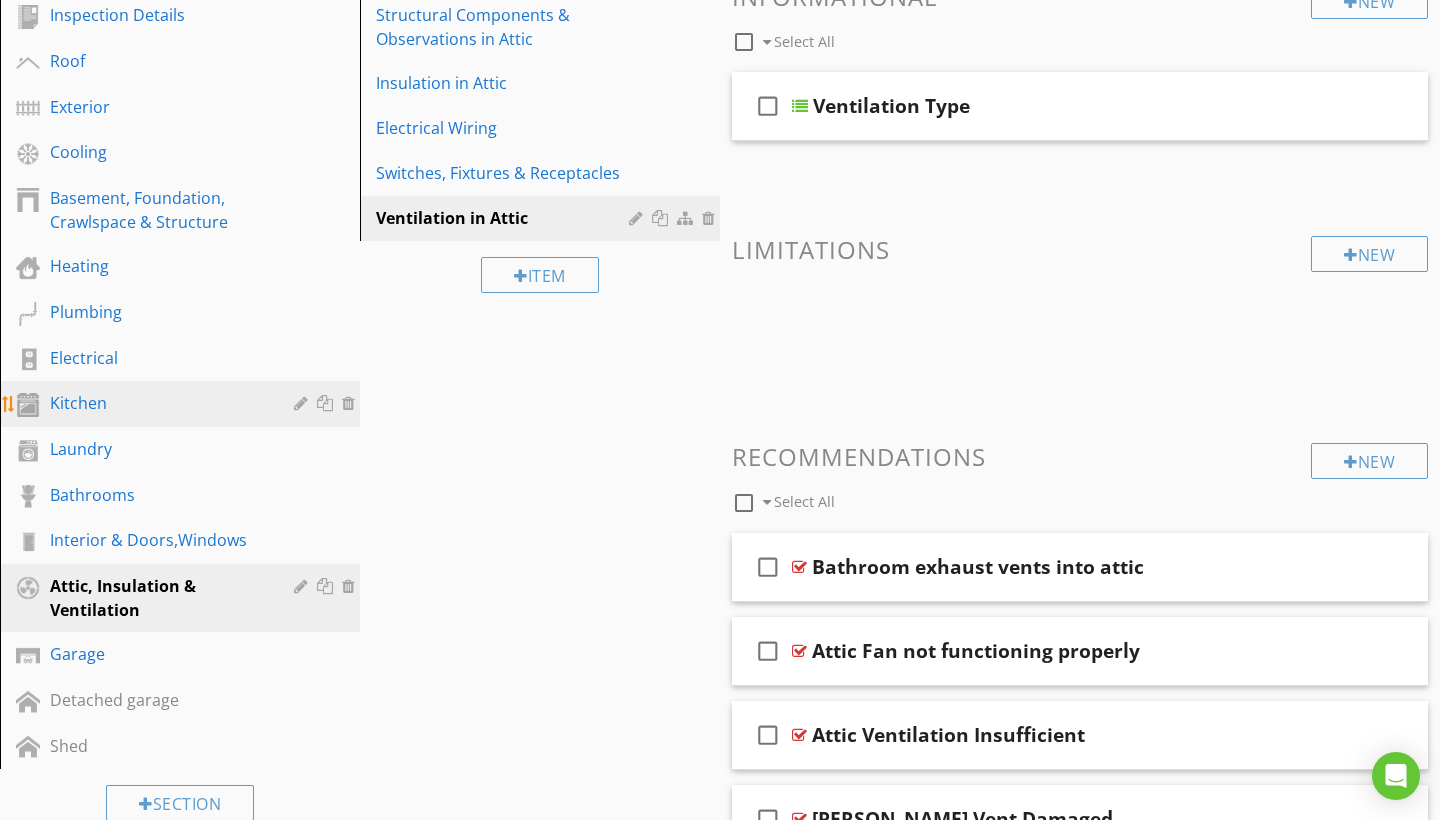 scroll, scrollTop: 269, scrollLeft: 0, axis: vertical 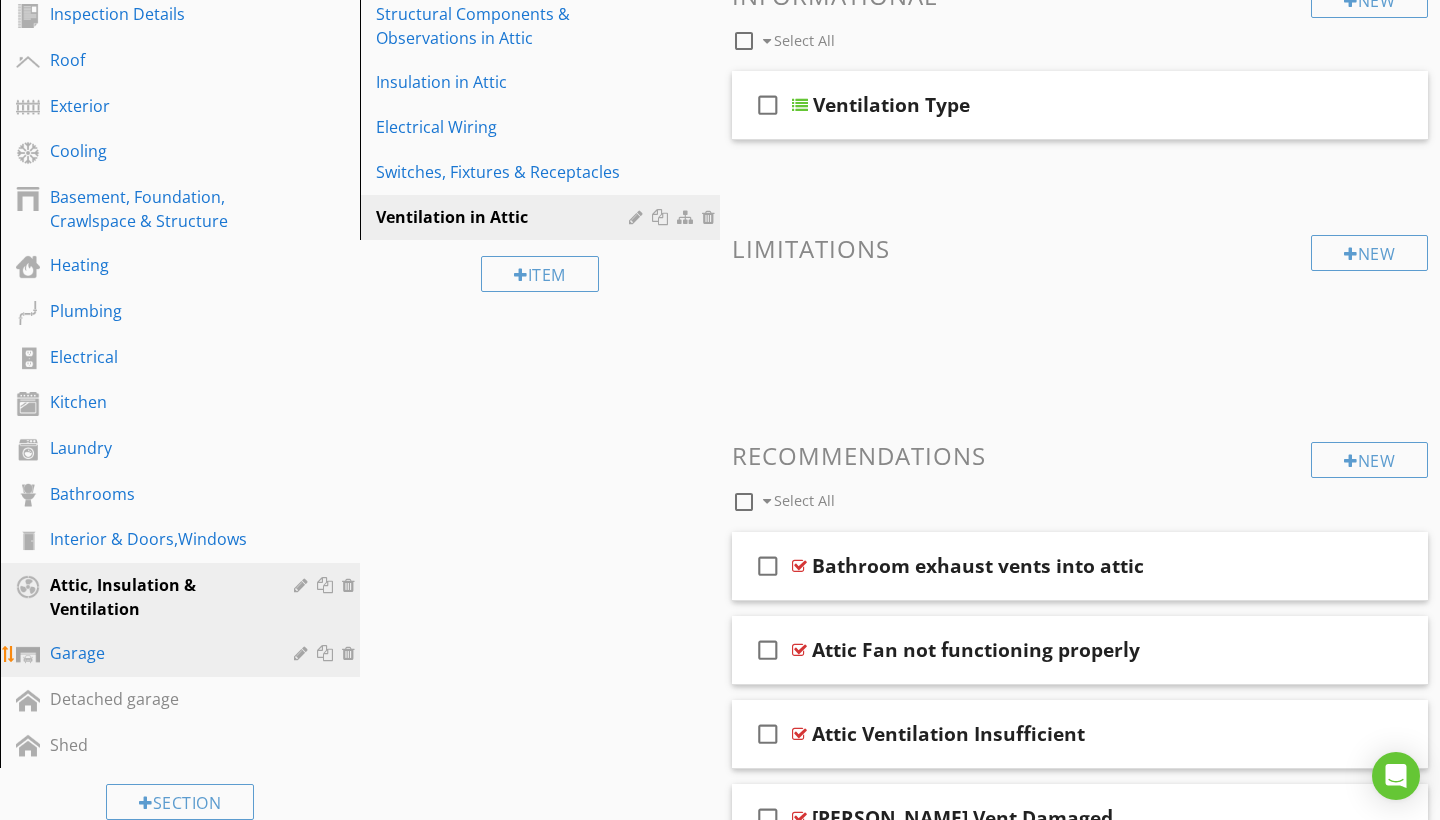 click on "Garage" at bounding box center (157, 653) 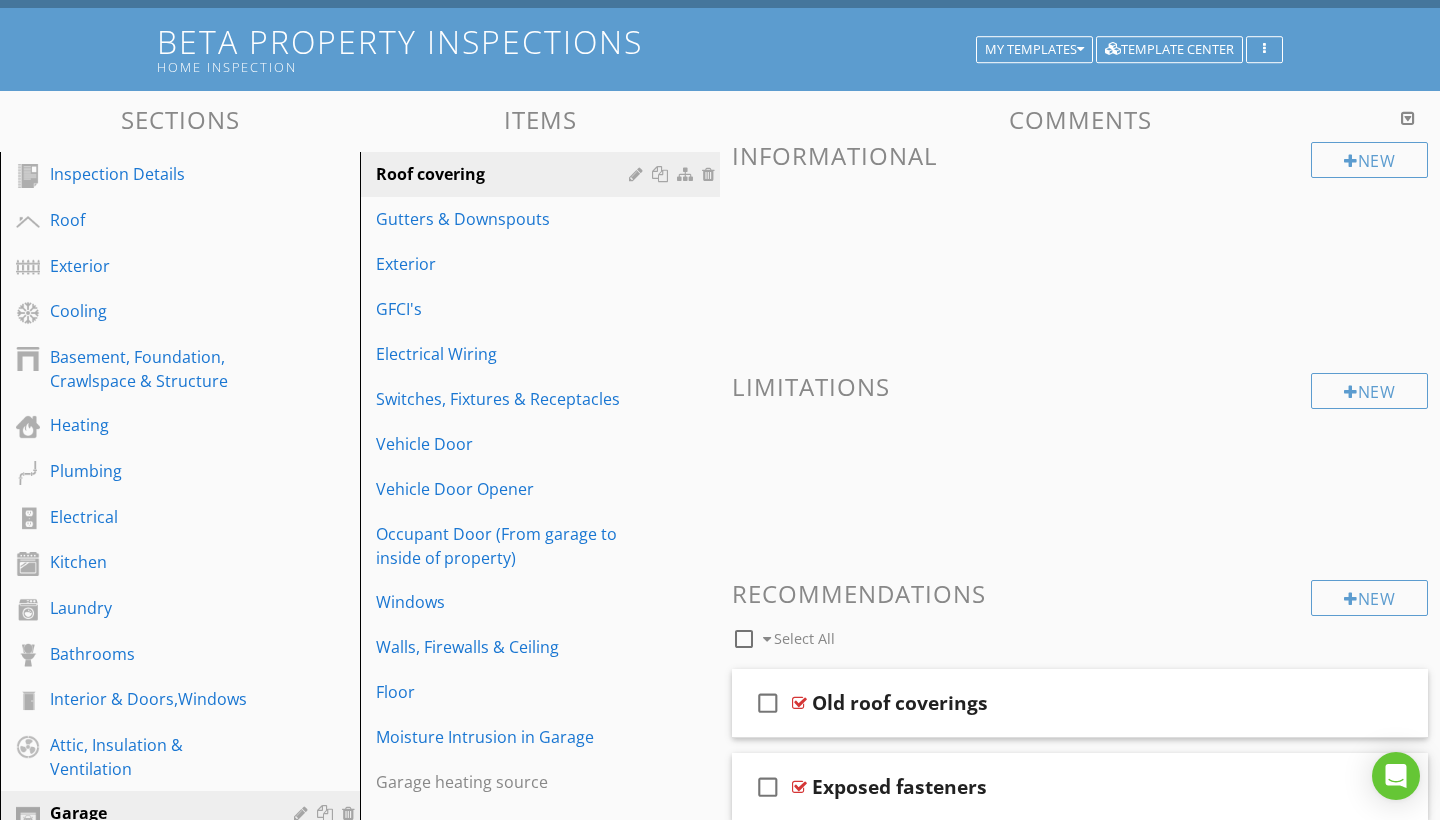 scroll, scrollTop: 107, scrollLeft: 0, axis: vertical 